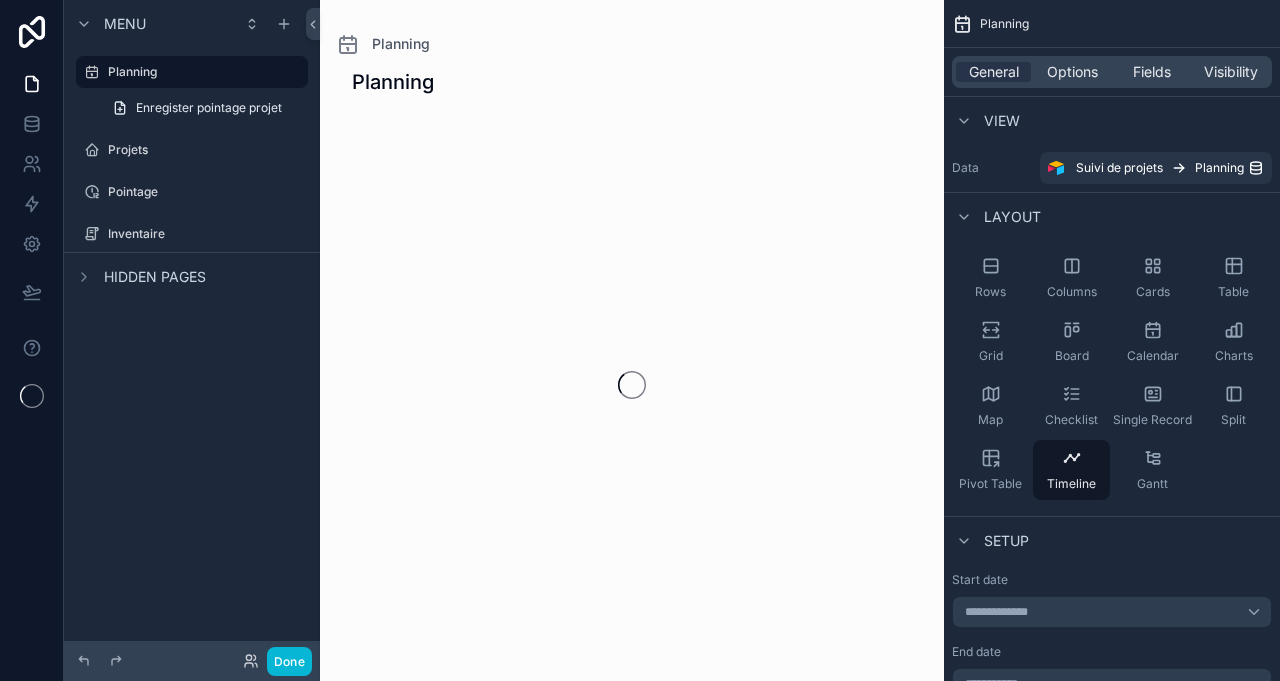 scroll, scrollTop: 0, scrollLeft: 0, axis: both 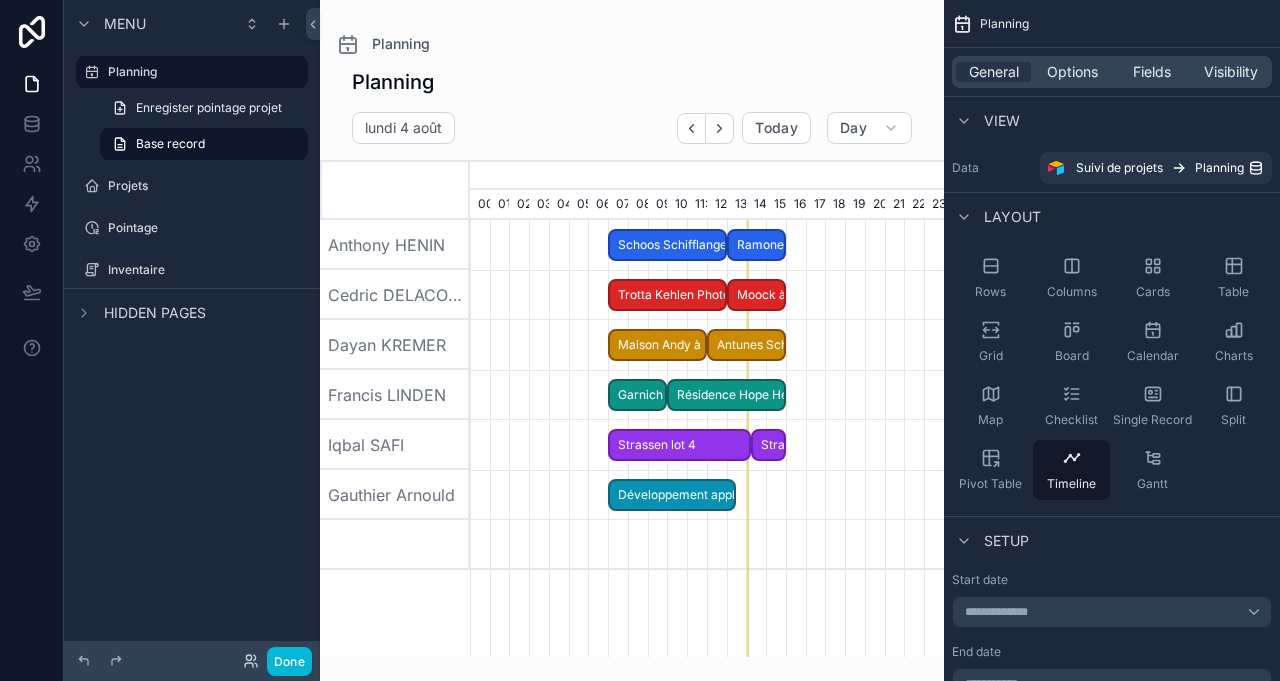 click on "Projets" at bounding box center (206, 186) 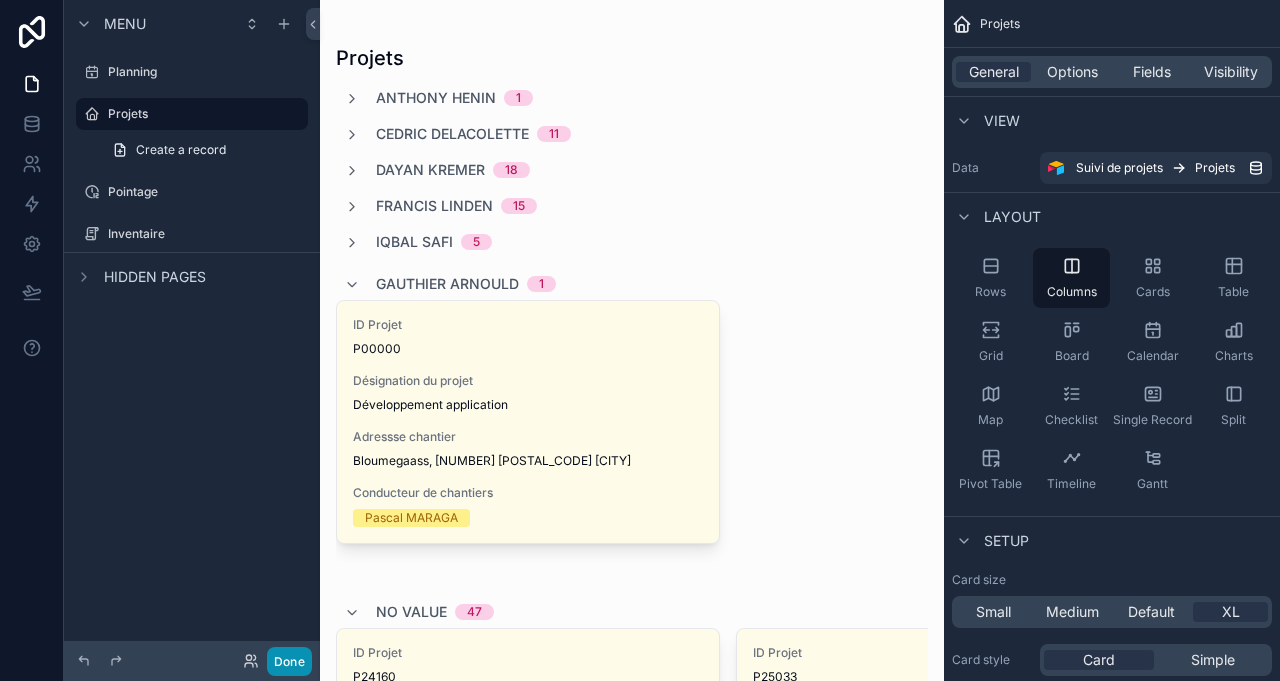 click on "Done" at bounding box center (289, 661) 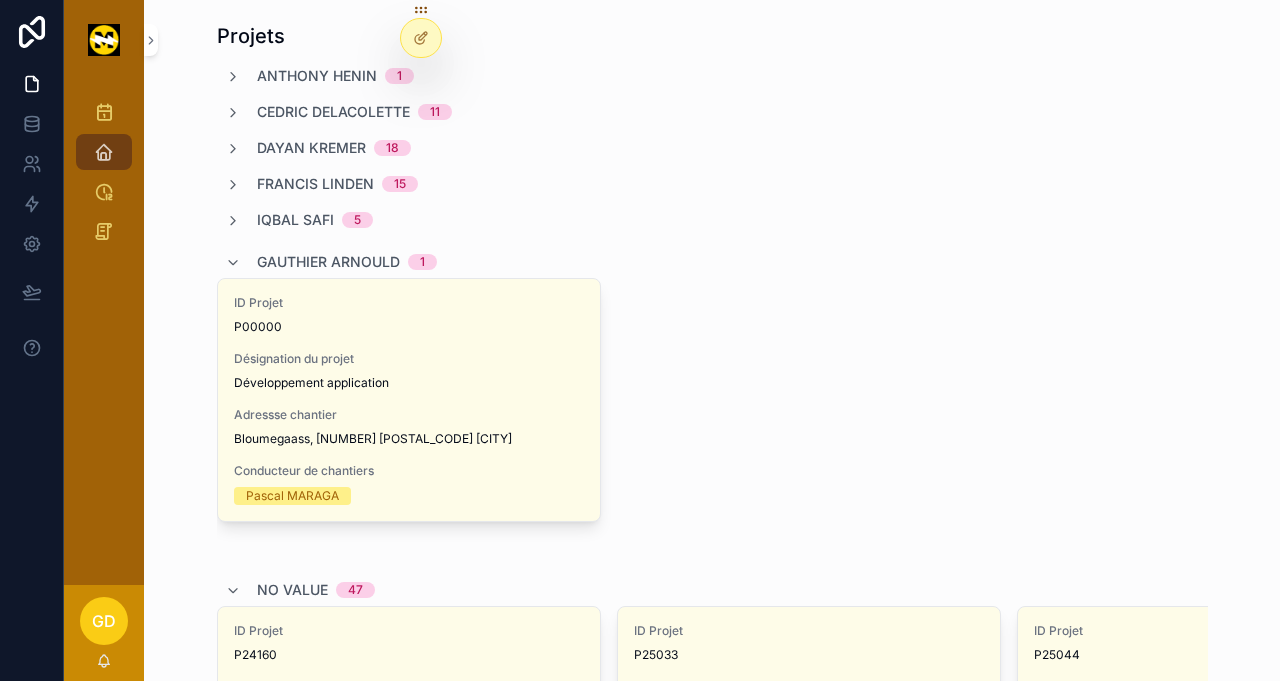 scroll, scrollTop: 0, scrollLeft: 0, axis: both 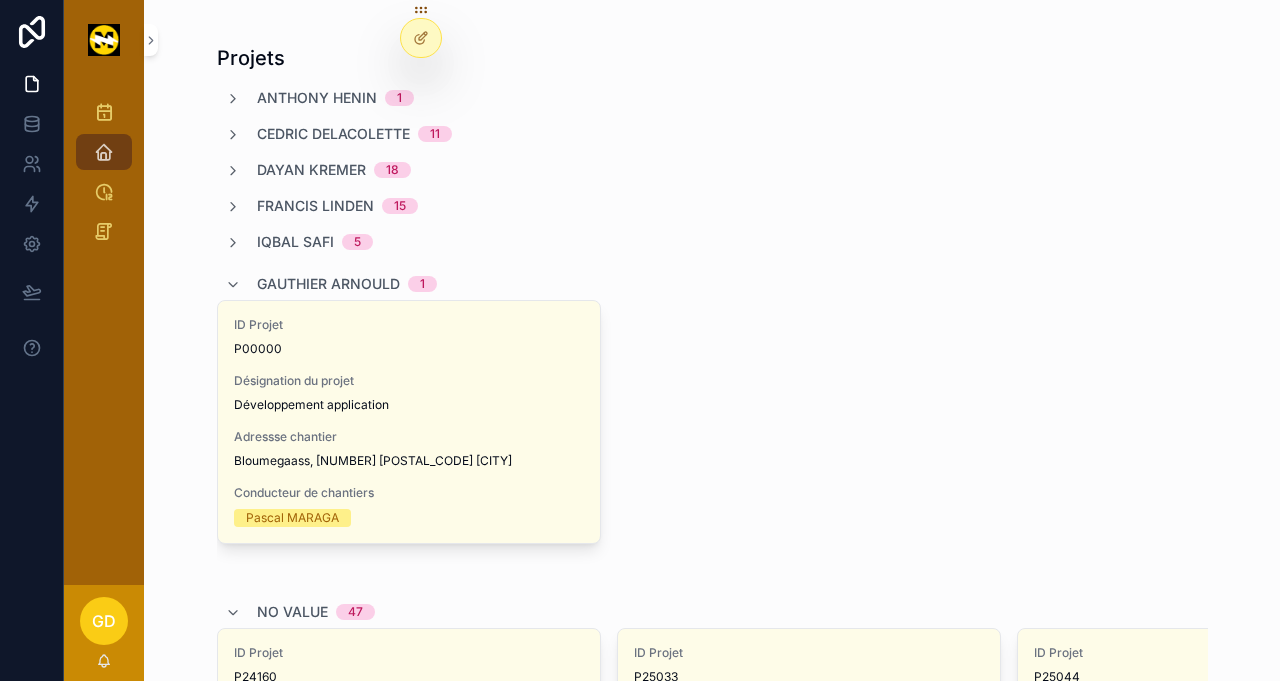 click at bounding box center (421, 38) 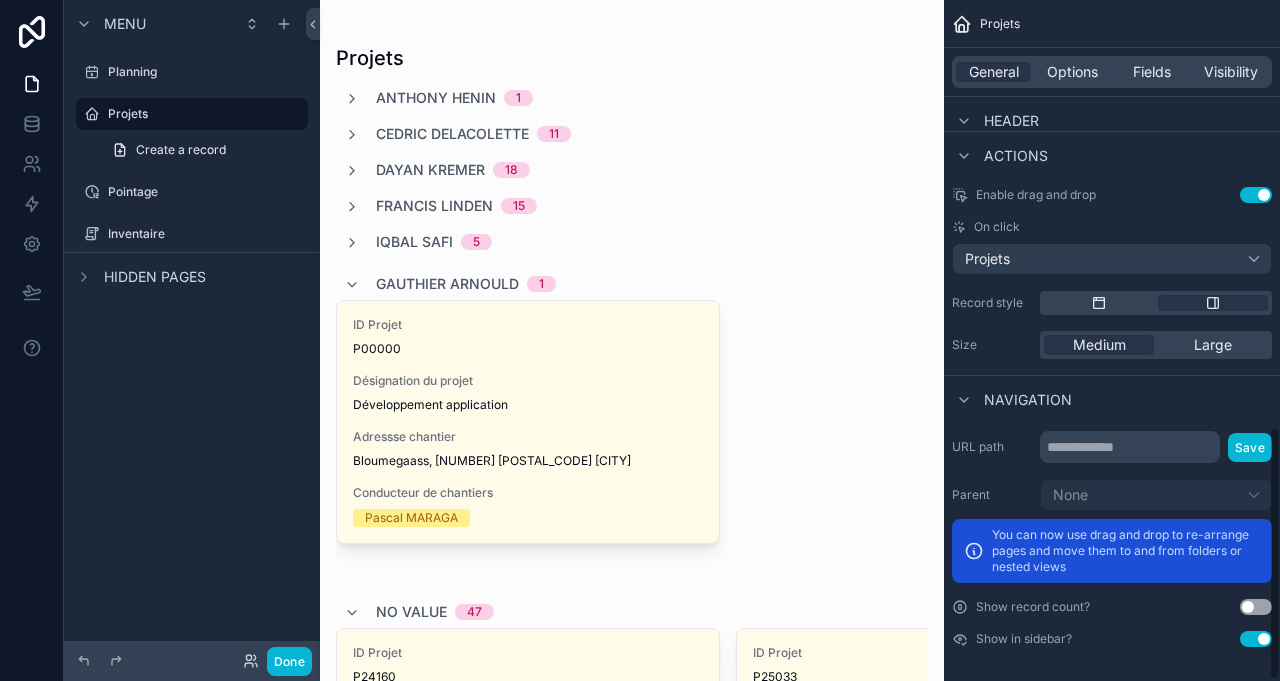 scroll, scrollTop: 1150, scrollLeft: 0, axis: vertical 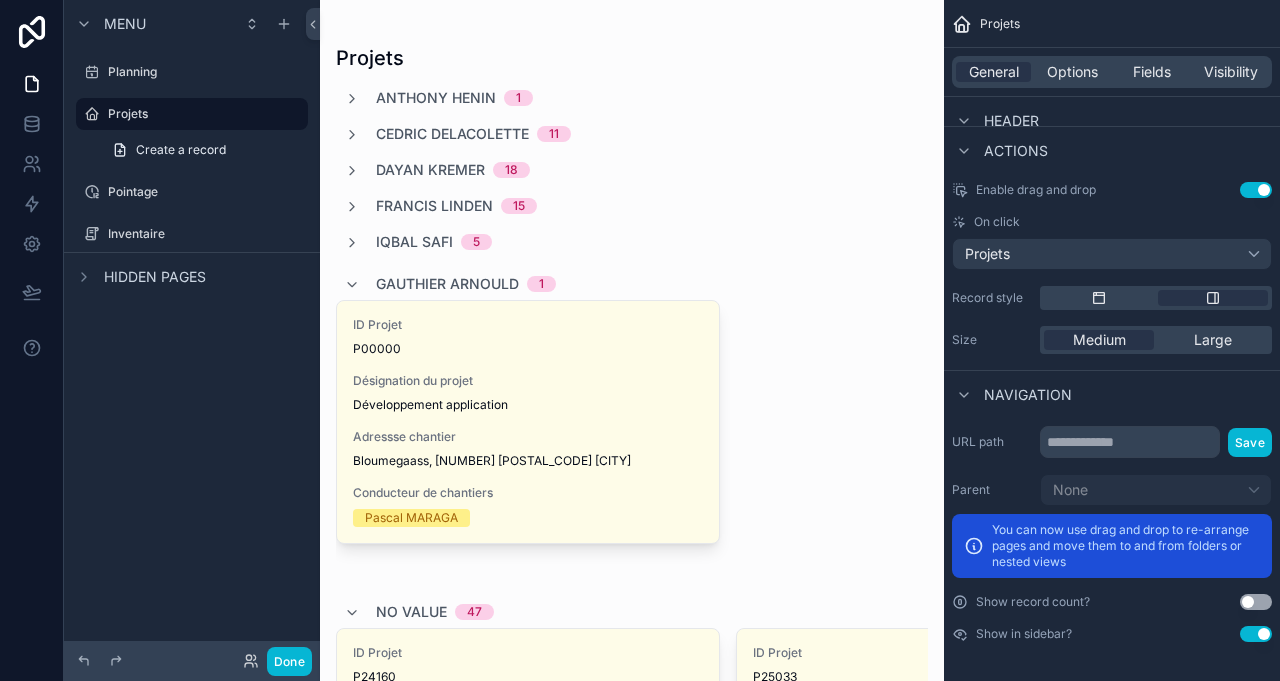 click on "Use setting" at bounding box center [1256, 634] 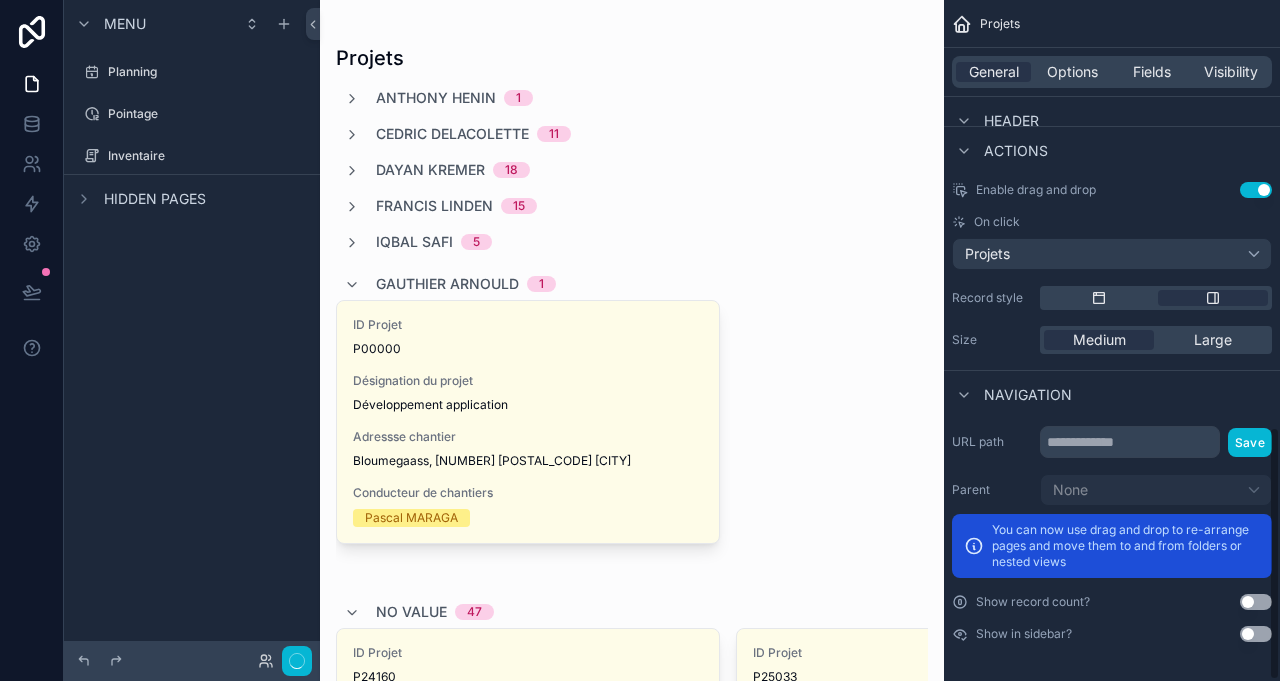 click on "Use setting" at bounding box center [1256, 634] 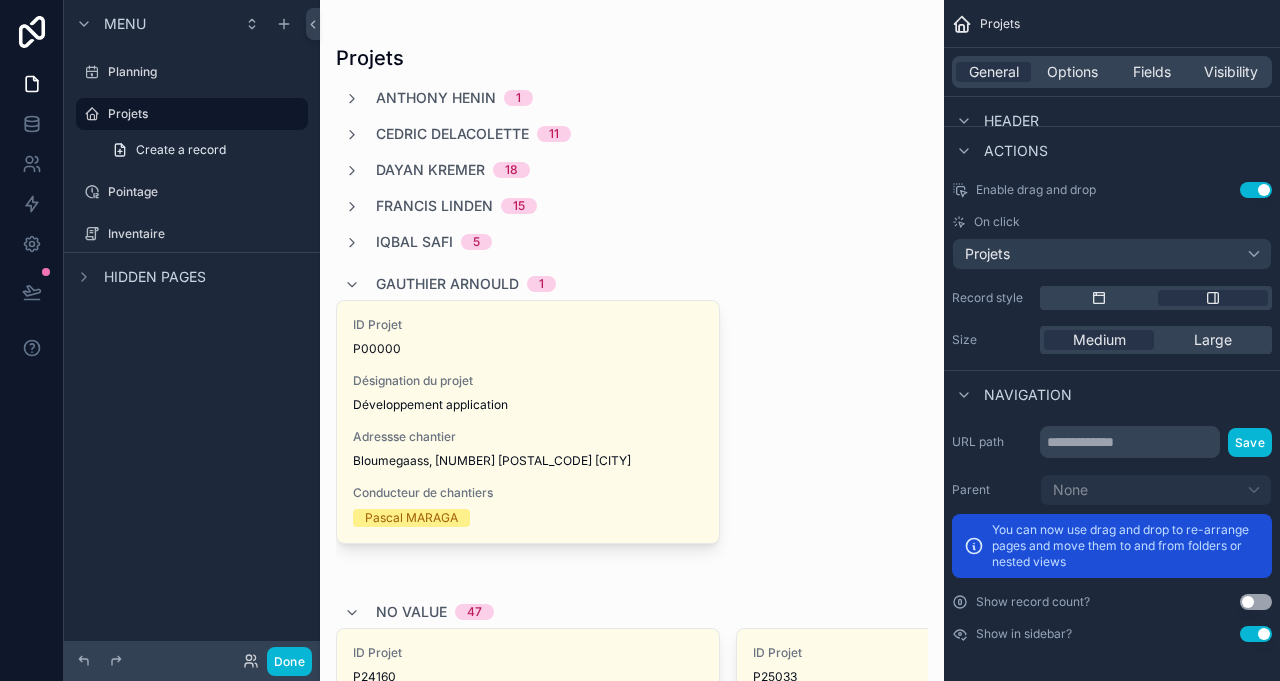 click on "Use setting" at bounding box center (1256, 634) 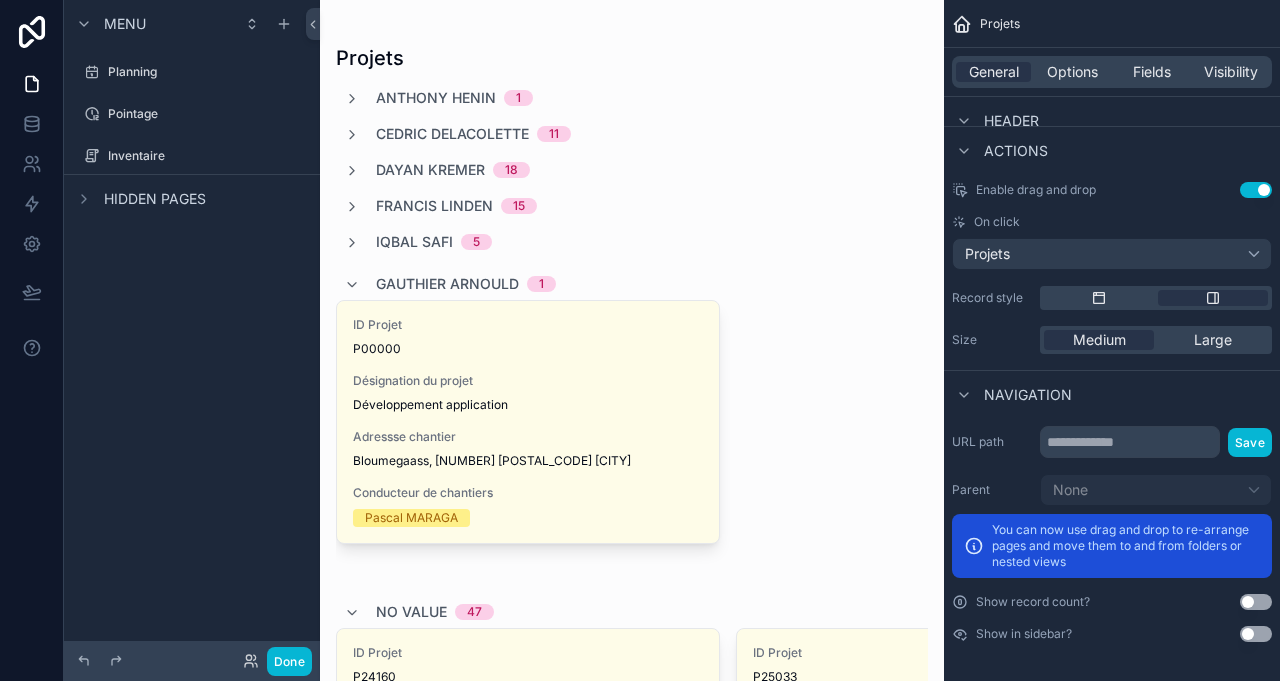 click on "Projets General Options Fields Visibility View Data Suivi de projets Projets Layout Rows Columns Cards Table Grid Board Calendar Charts Map Checklist Single Record Split Pivot Table Timeline Gantt Setup Card size Small Medium Default XL Card style Card Simple Grouping ********* Show empty groups Use setting [FIRST] [LAST] Use setting [FIRST] [LAST] Use setting [FIRST] [LAST] Use setting [FIRST] [LAST] Use setting [FIRST] [LAST] Use setting [FIRST] [LAST] Header Title ******* Subtitle Markdown ﻿ Show breadcrumbs Use setting Cover photo URL Upload Field None Actions Enable drag and drop Use setting On click Projets Record style Size Medium Large Navigation URL path Save Parent None You can now use drag and drop to re-arrange pages and move them to and from folders or nested views Show record count? Use setting Show in sidebar? Use setting" at bounding box center [1112, 340] 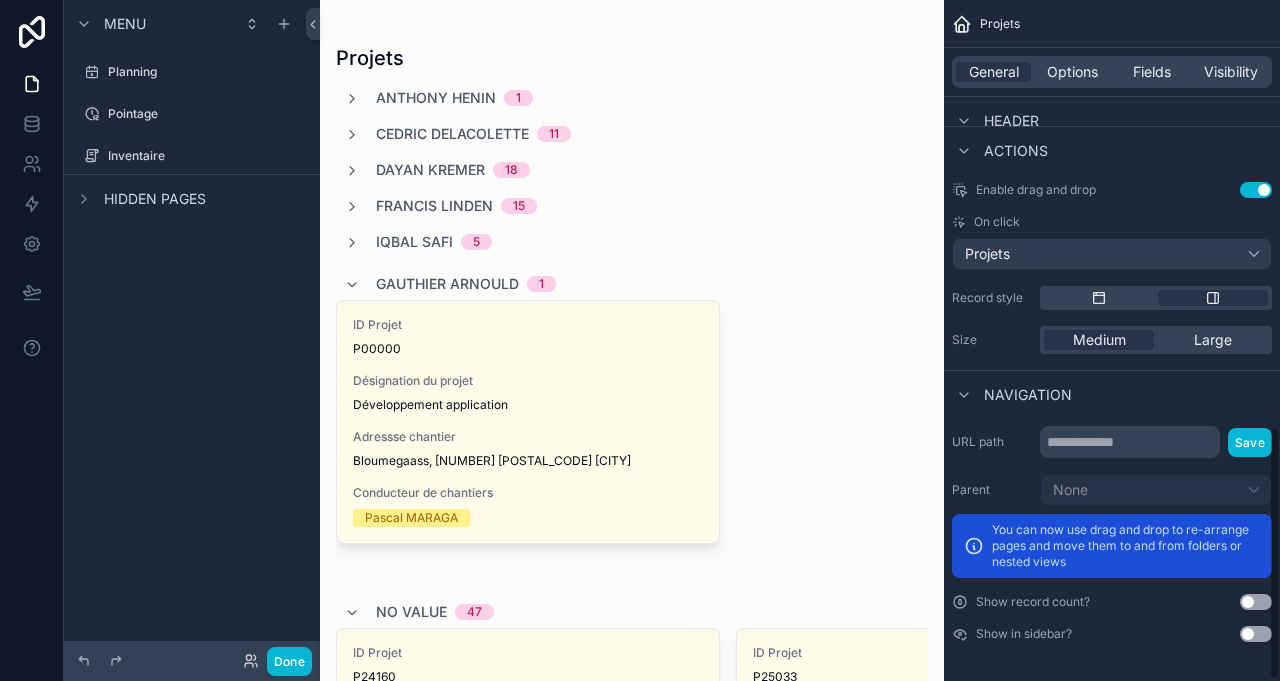 click on "Use setting" at bounding box center (1256, 634) 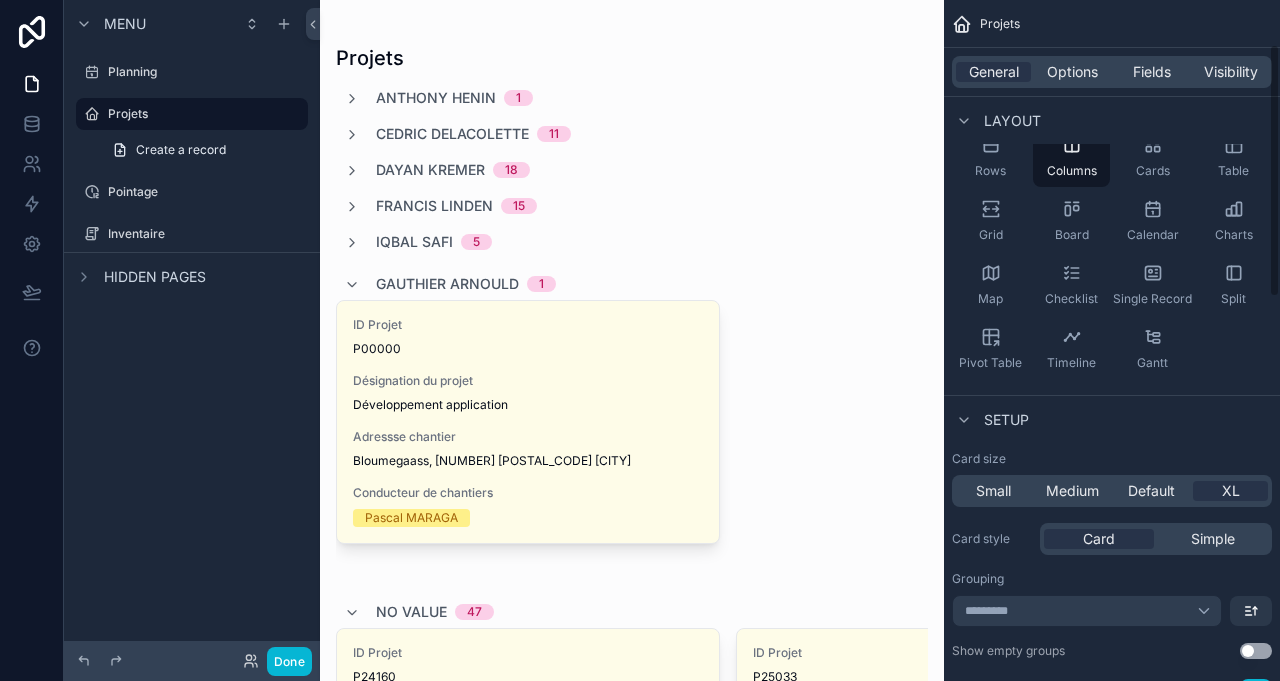 scroll, scrollTop: 120, scrollLeft: 0, axis: vertical 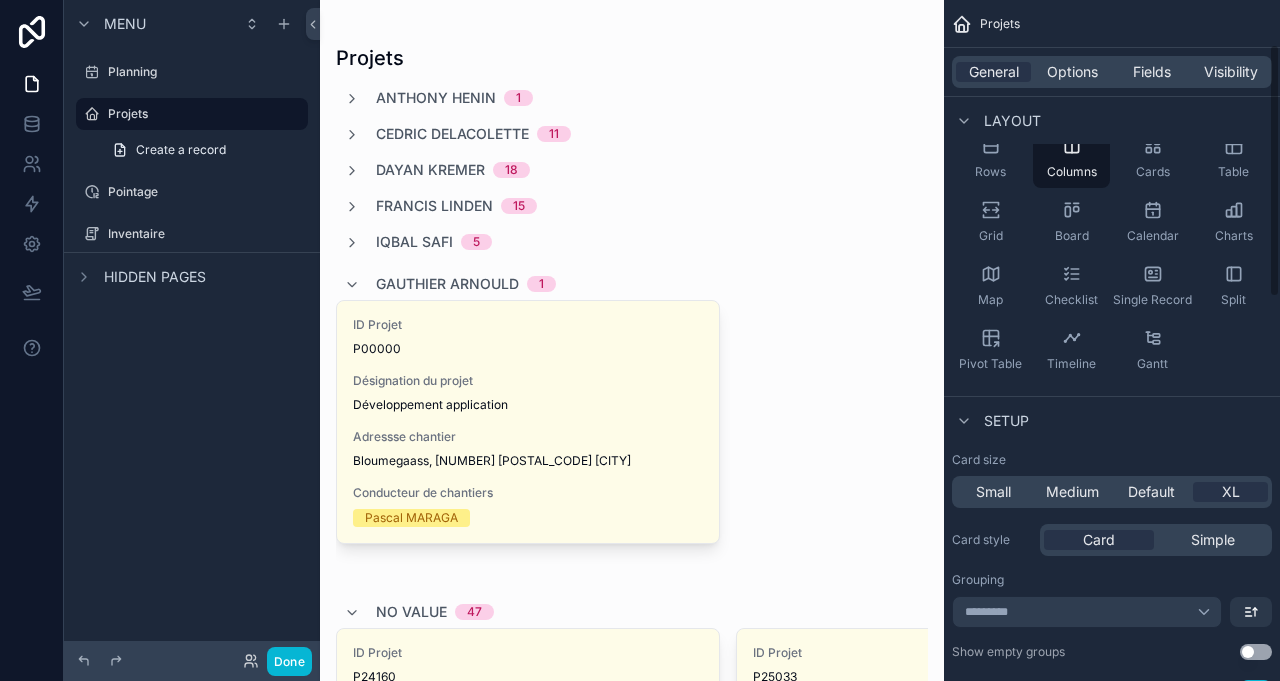 click on "Options" at bounding box center (1072, 72) 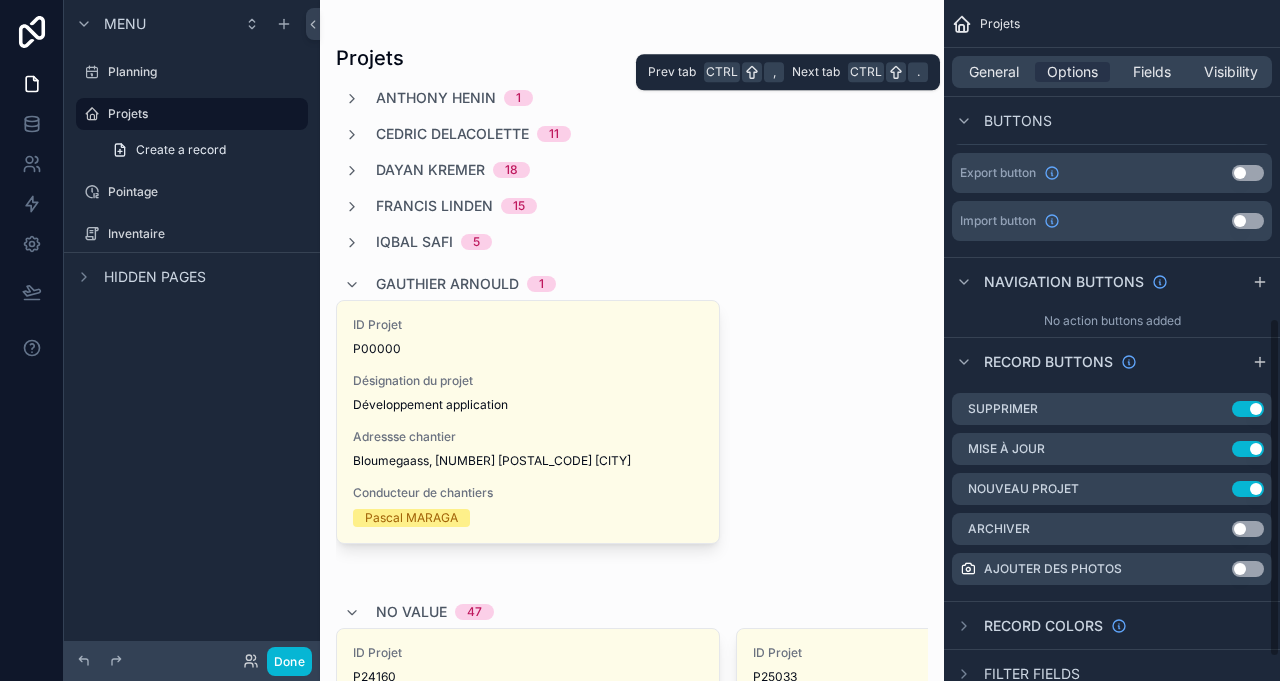scroll, scrollTop: 686, scrollLeft: 0, axis: vertical 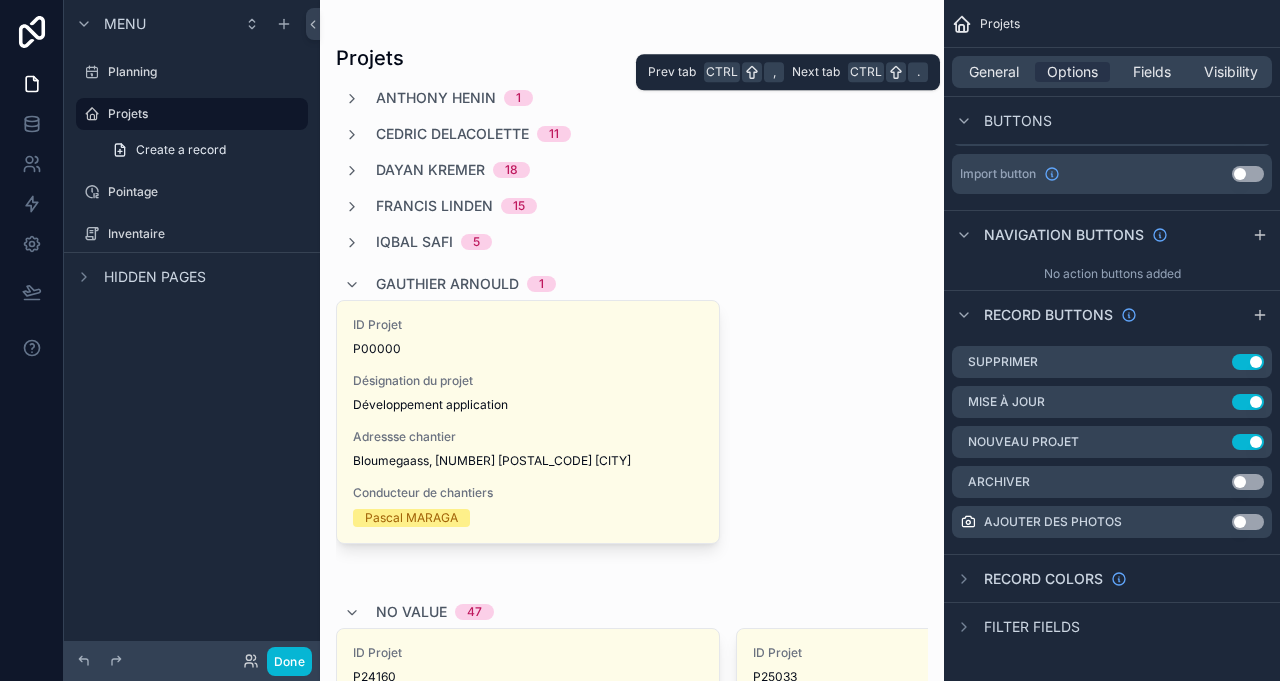 click on "Filter fields" at bounding box center (1032, 627) 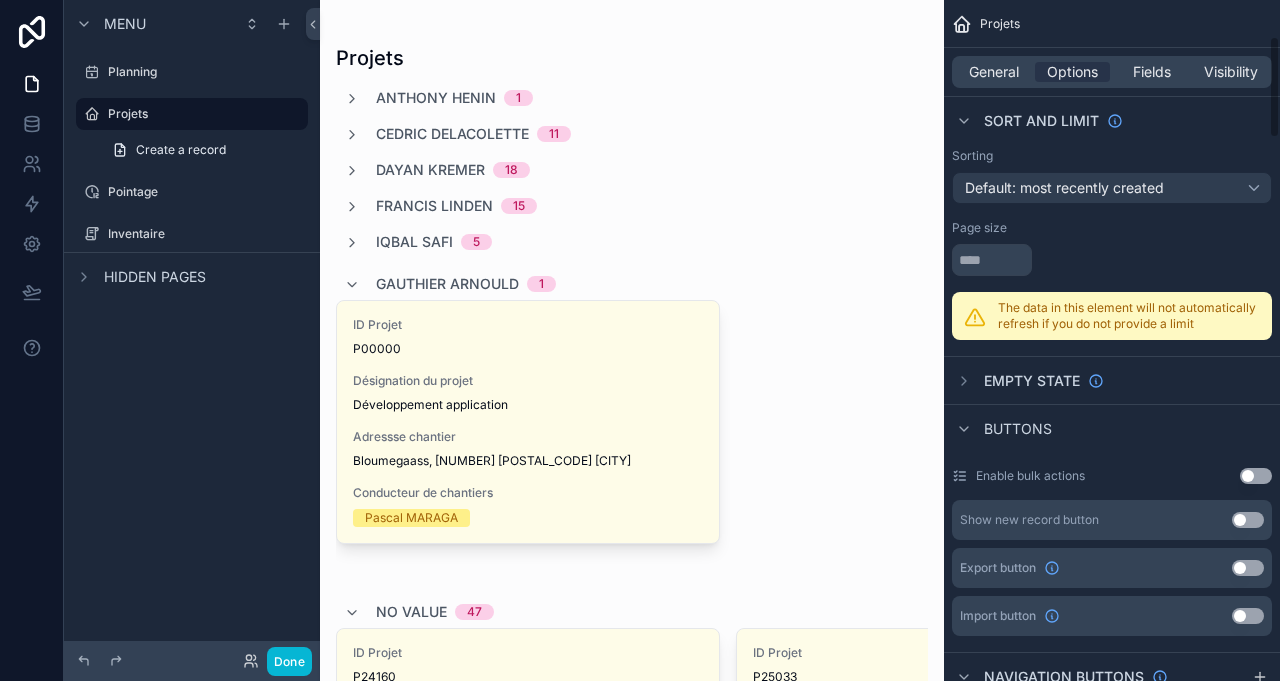 scroll, scrollTop: 244, scrollLeft: 0, axis: vertical 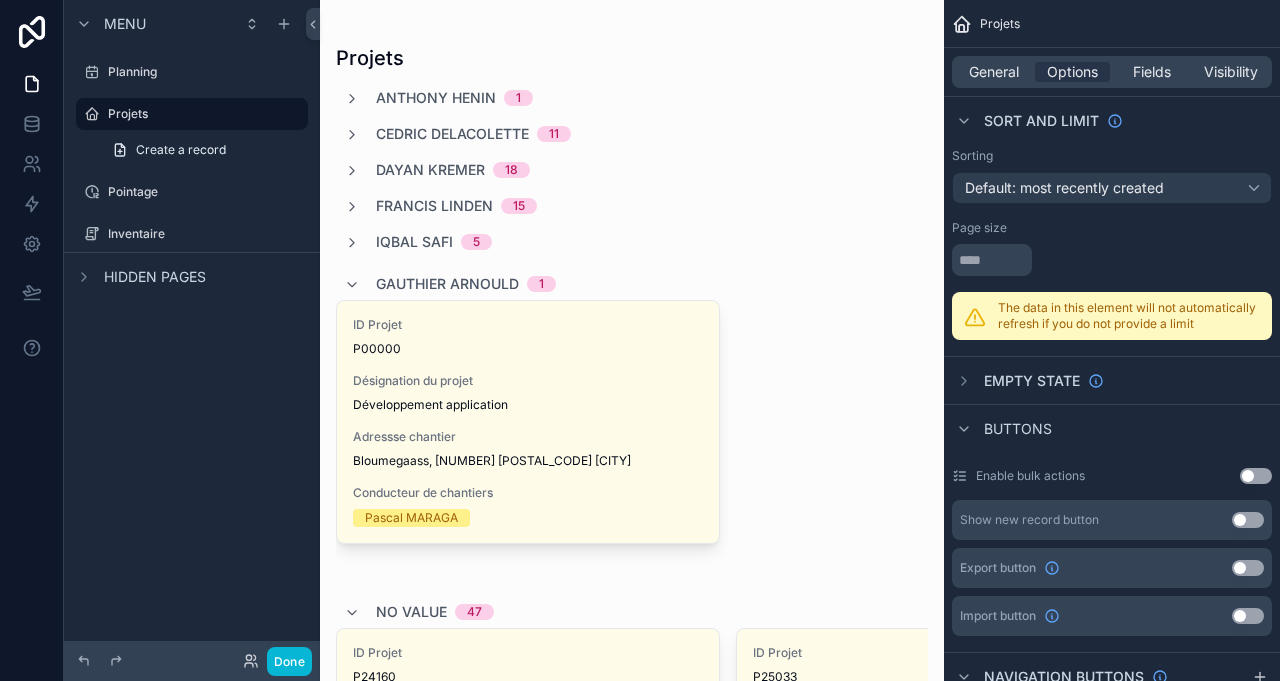click on "Empty state" at bounding box center [1032, 381] 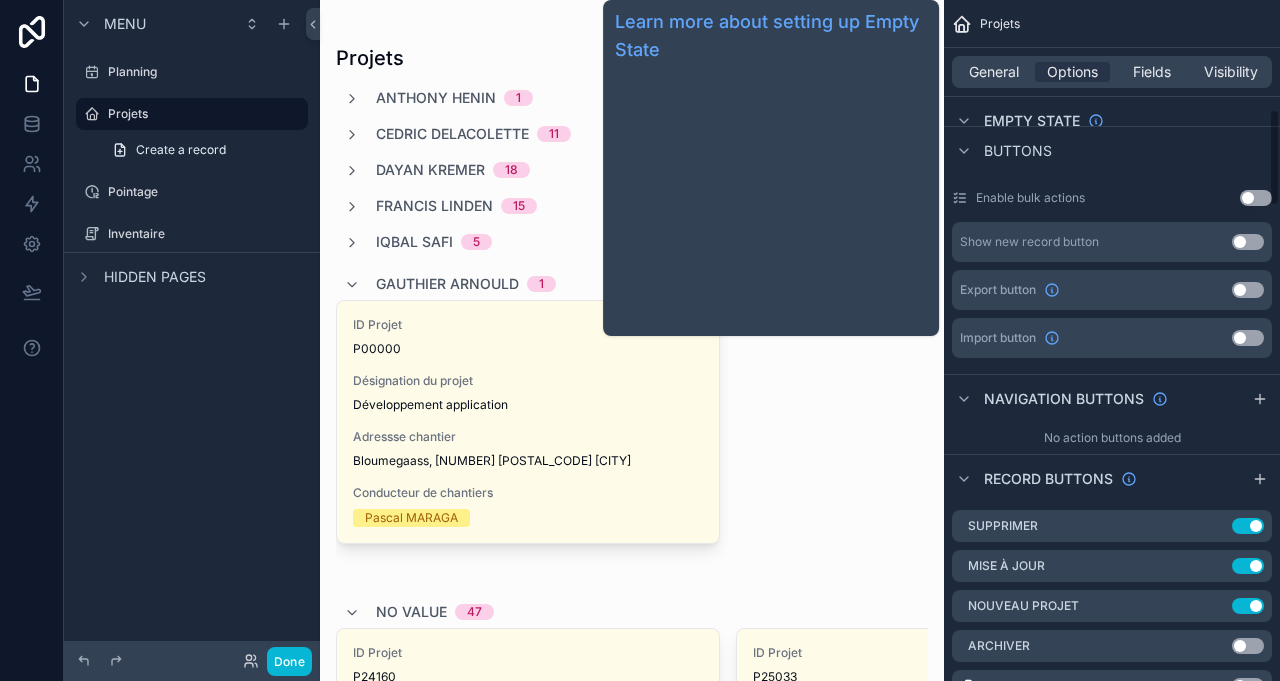 scroll, scrollTop: 763, scrollLeft: 0, axis: vertical 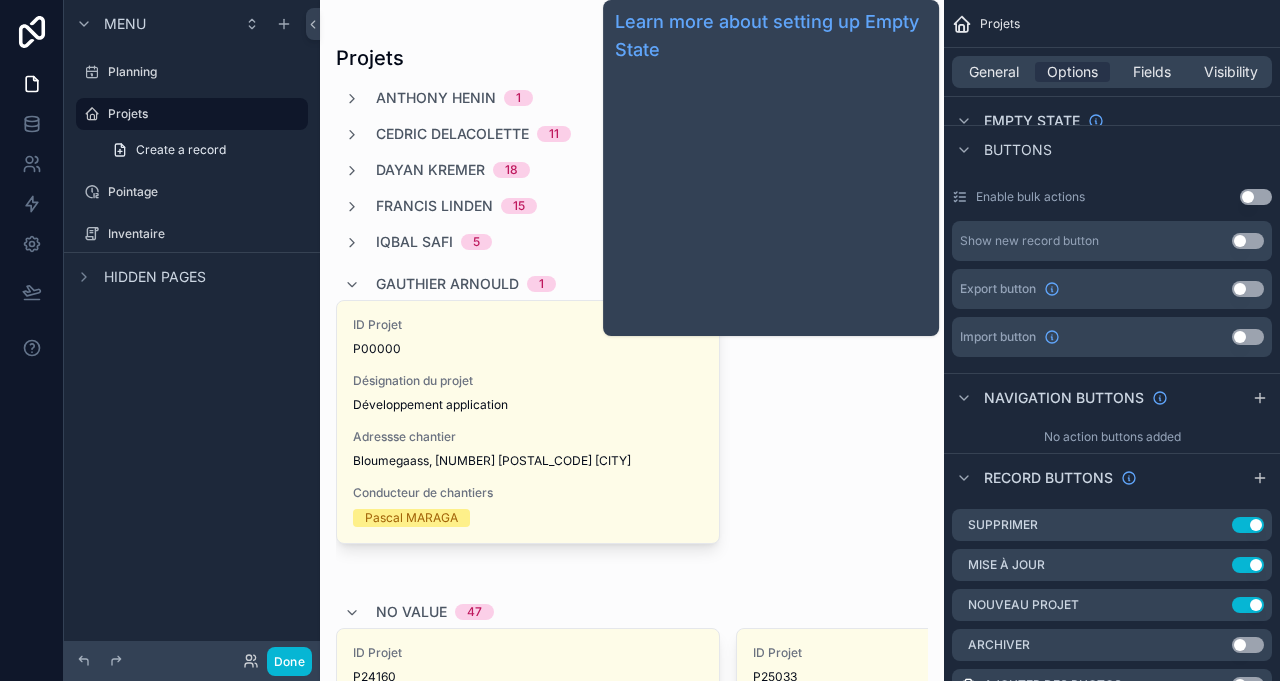 click 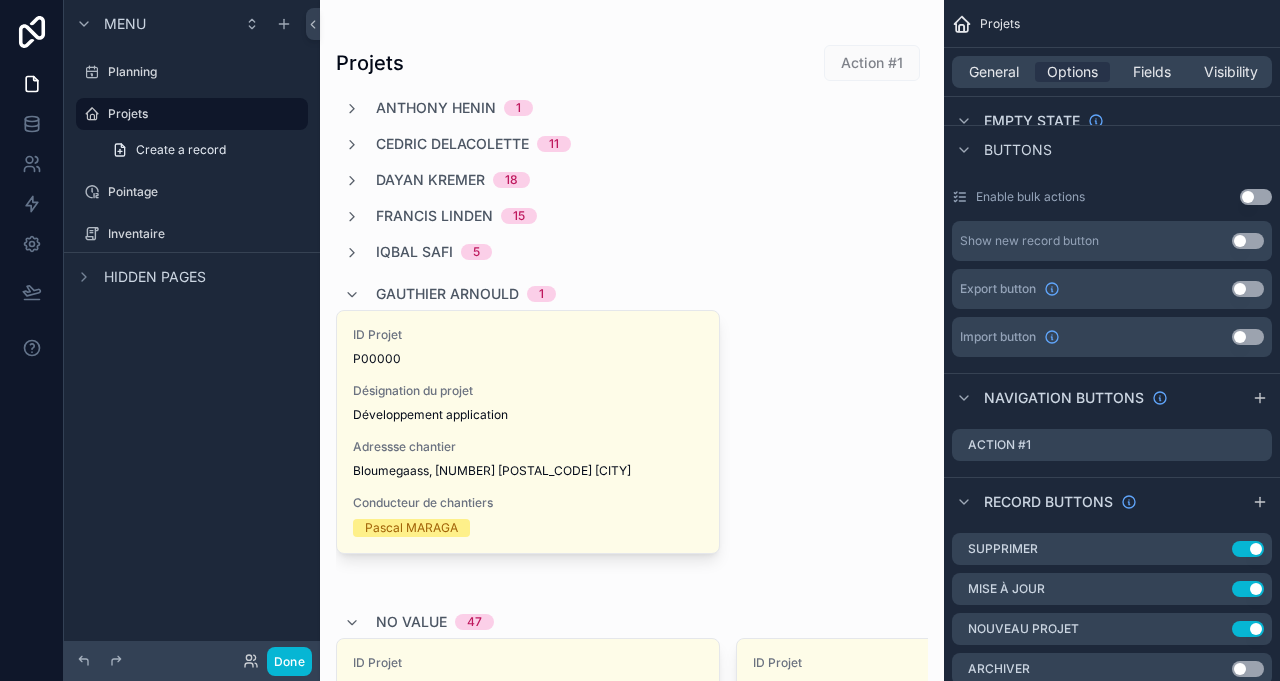 click at bounding box center (1264, 445) 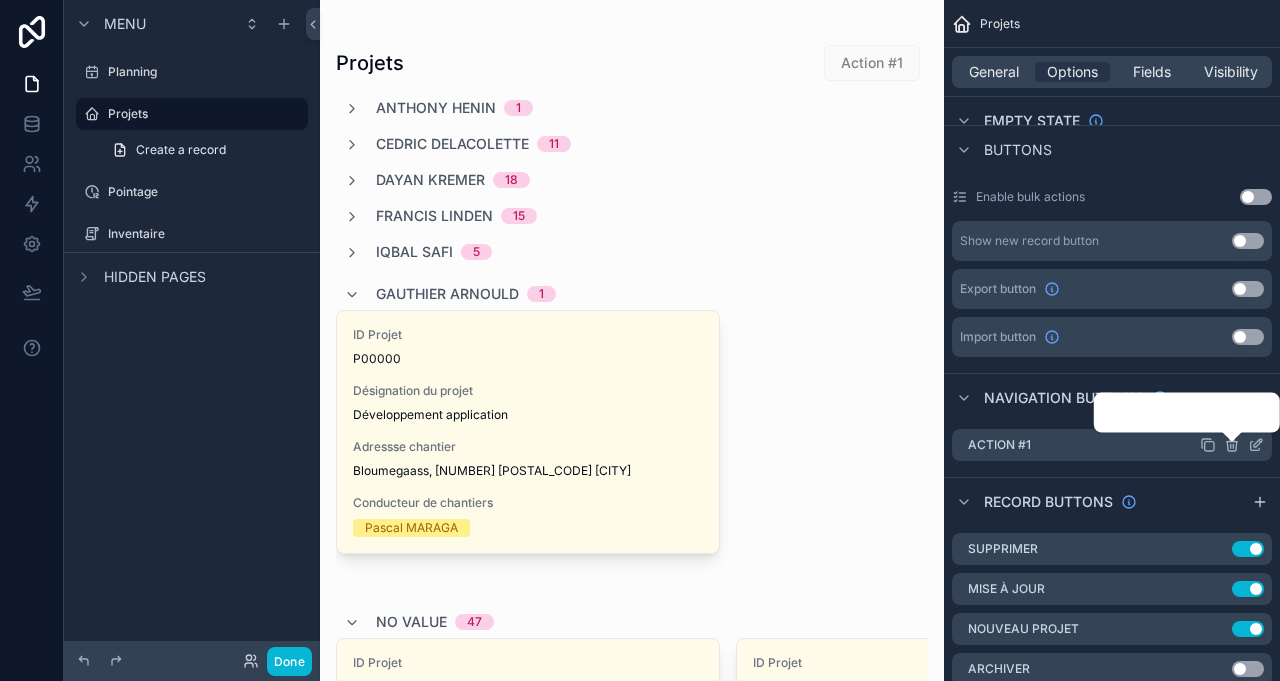 click 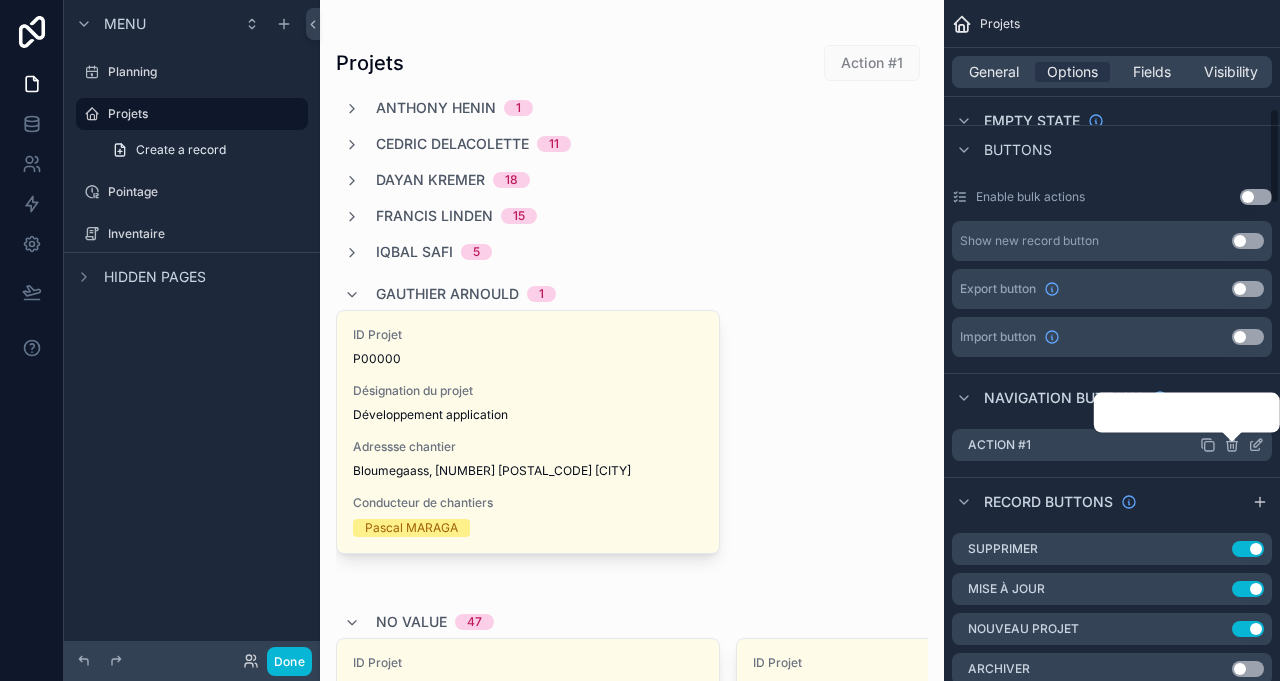 click 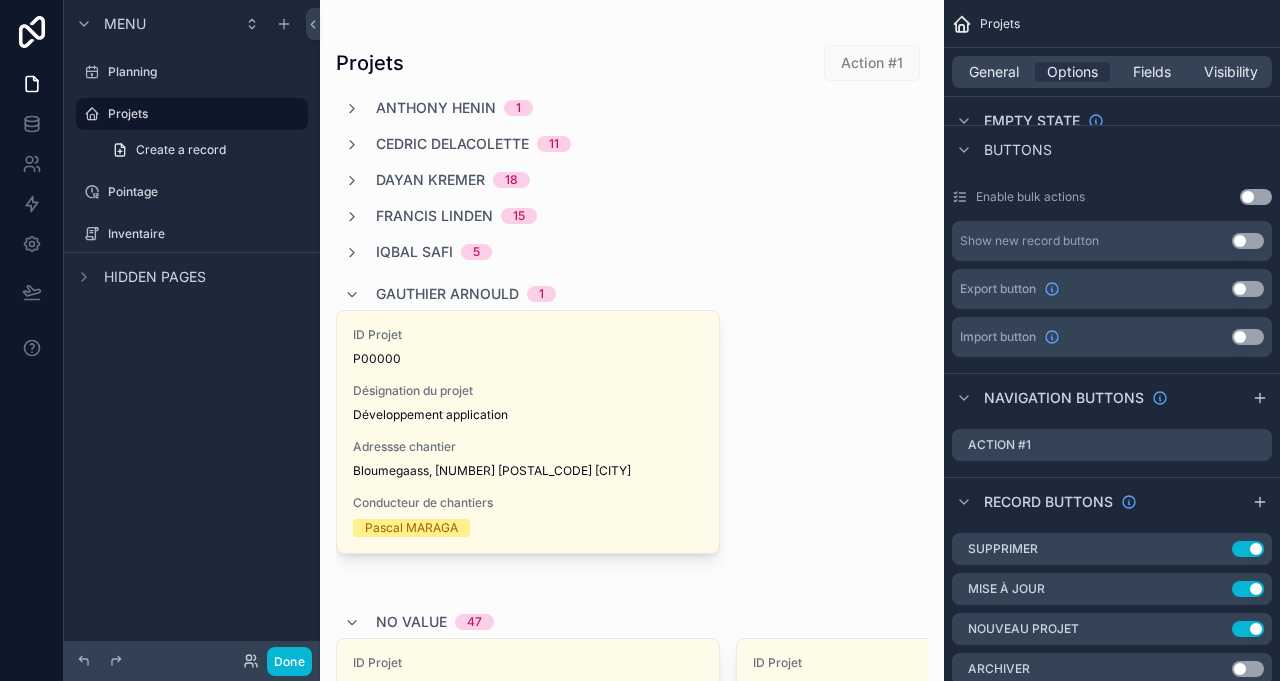 click at bounding box center (1264, 445) 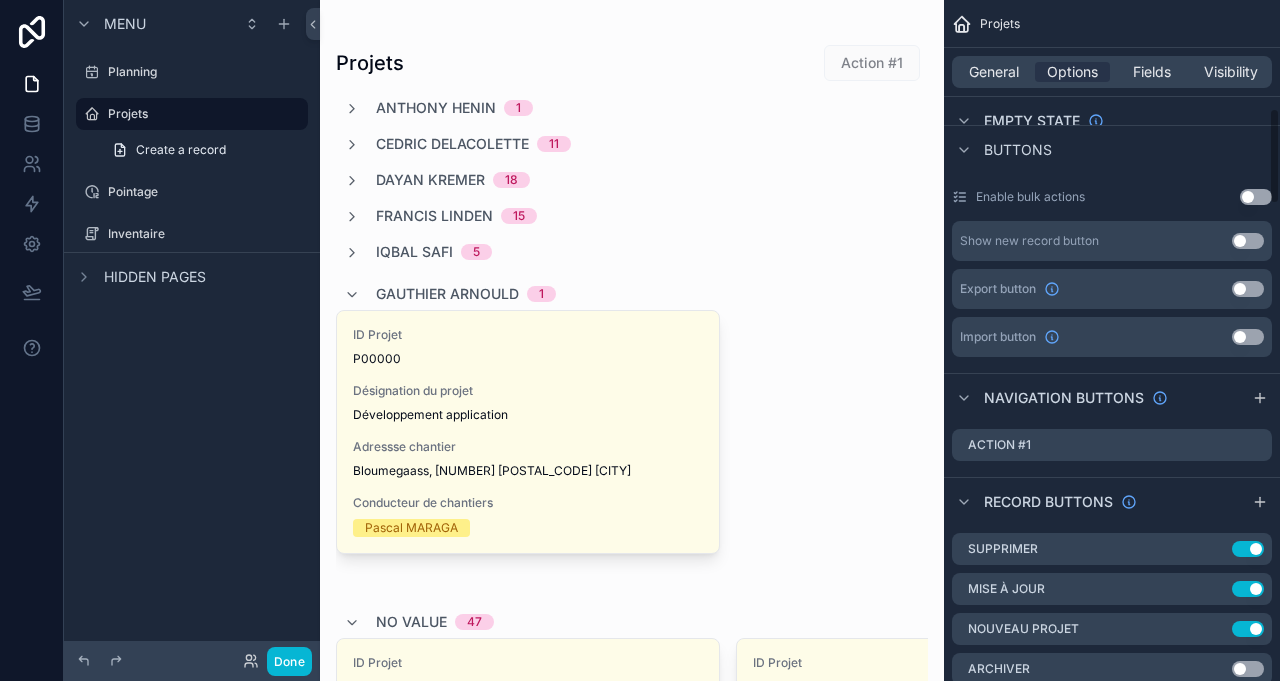 click 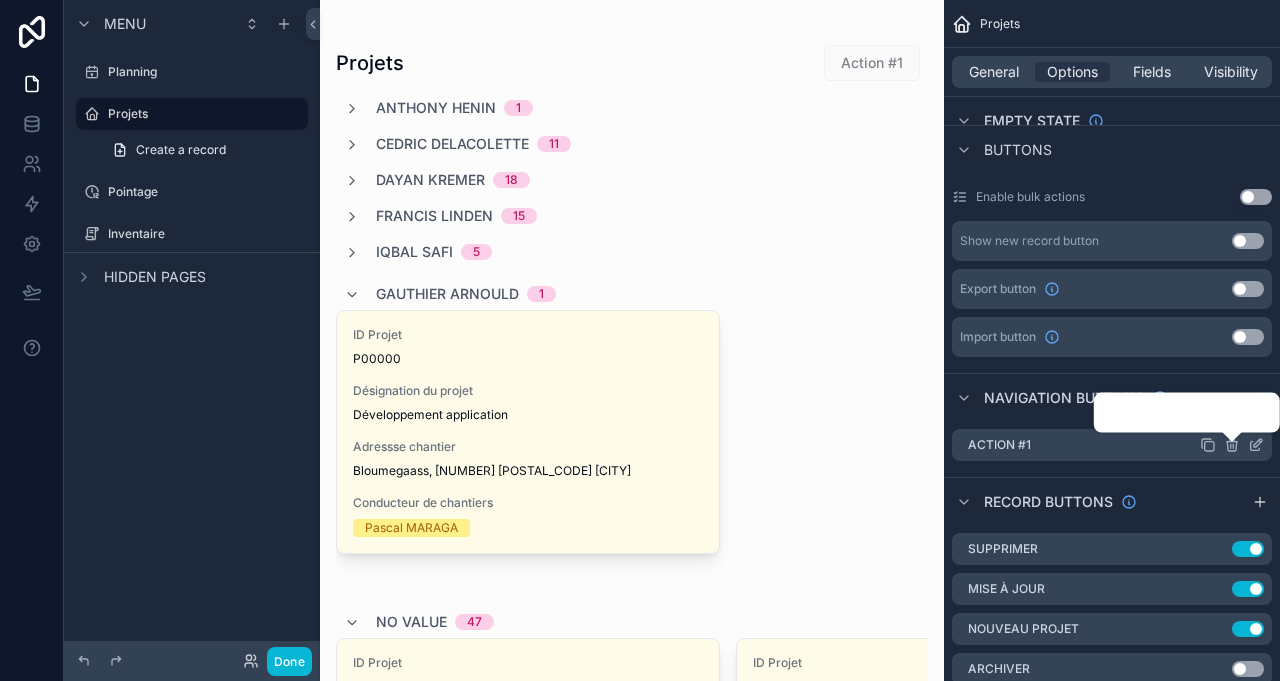click 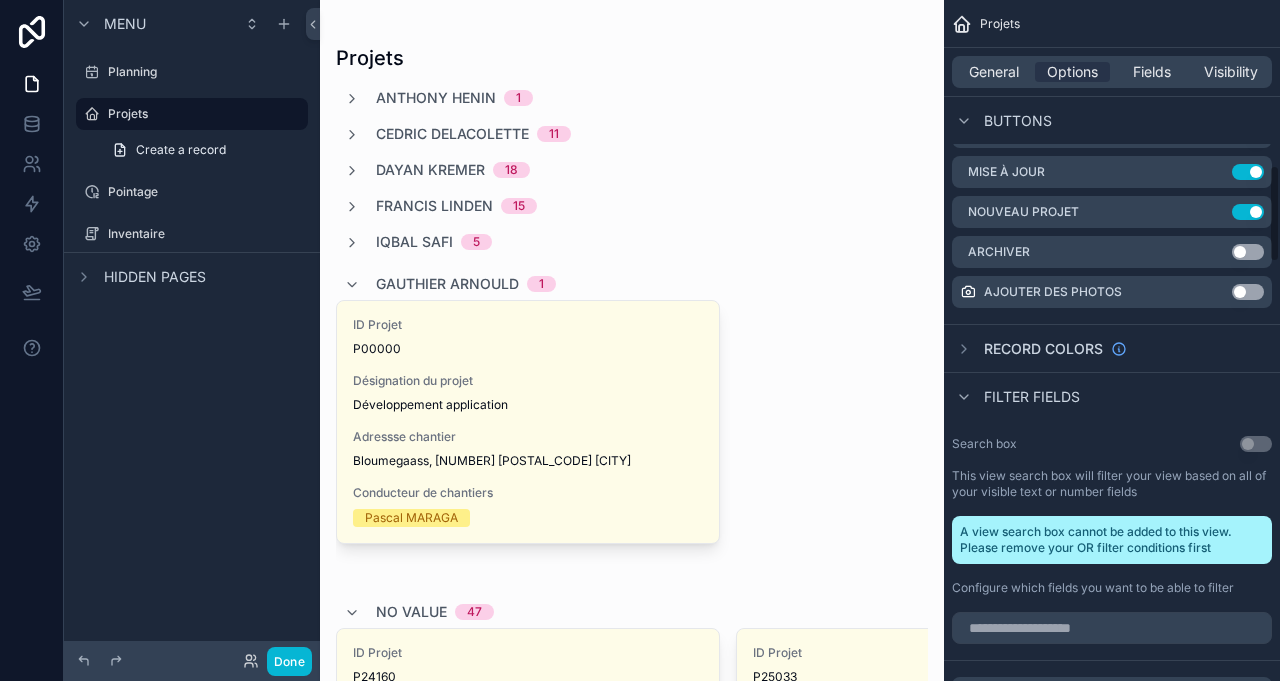 scroll, scrollTop: 1166, scrollLeft: 0, axis: vertical 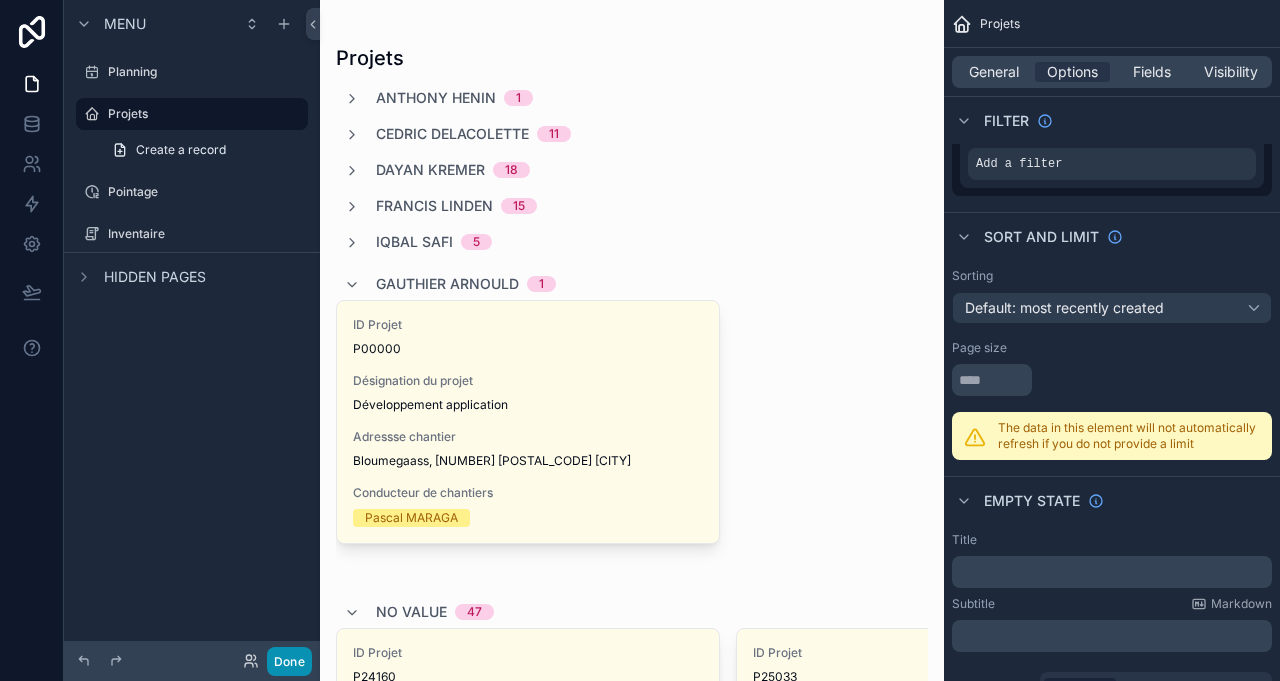 click on "Done" at bounding box center [289, 661] 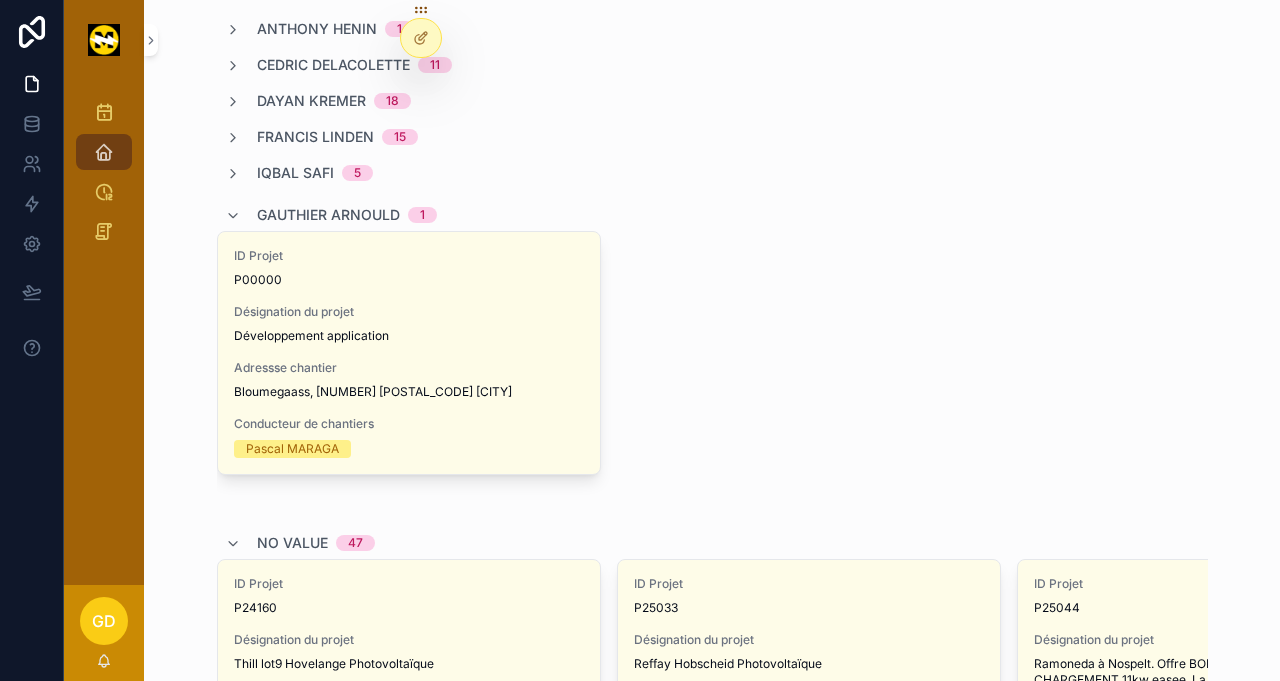 scroll, scrollTop: 0, scrollLeft: 0, axis: both 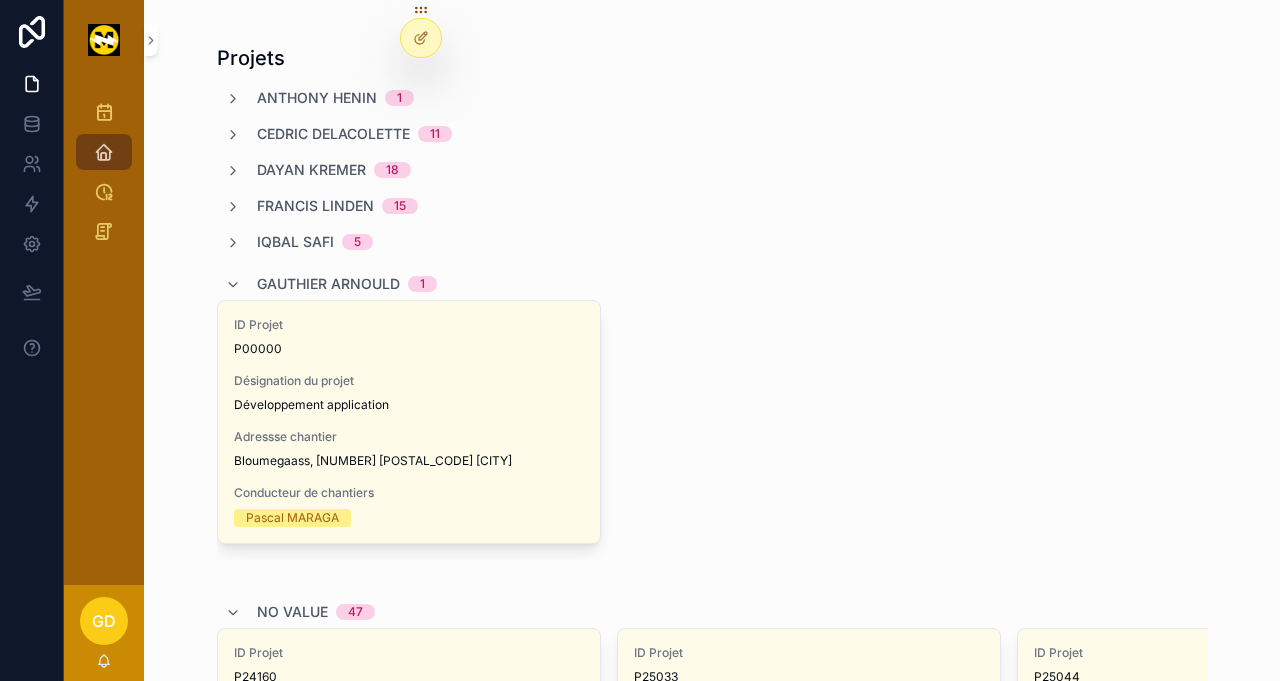 click on "Anthony HENIN" at bounding box center (317, 98) 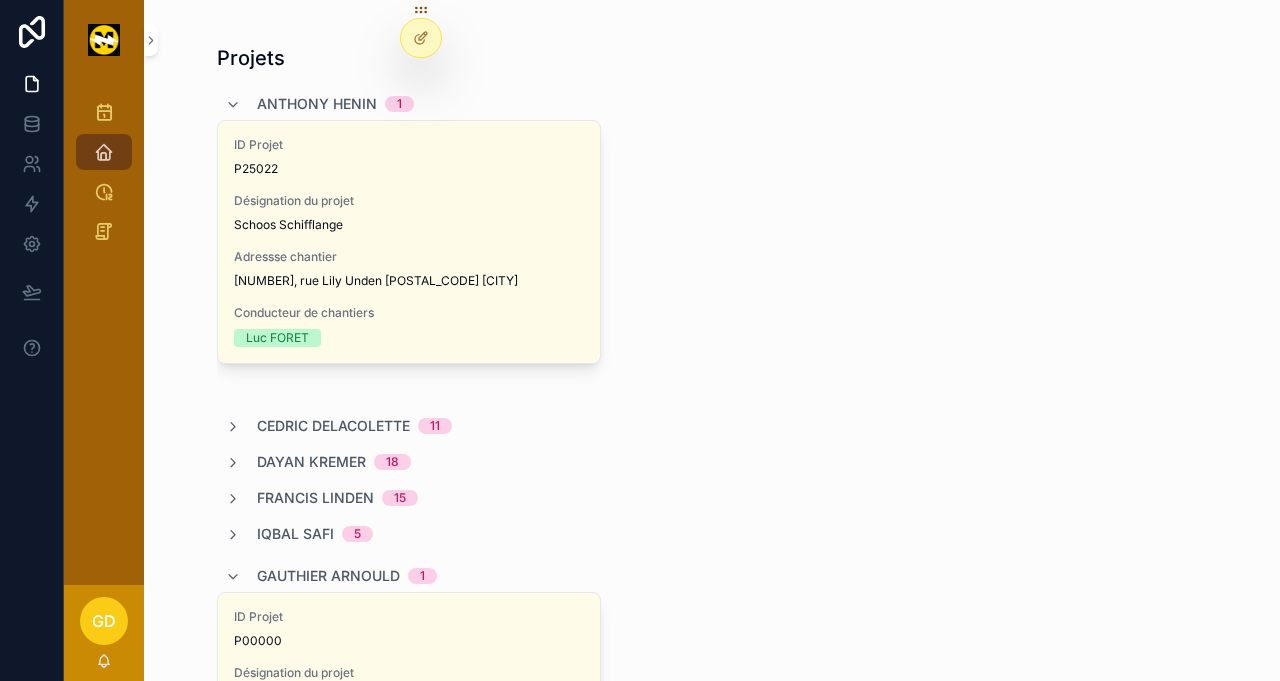 click 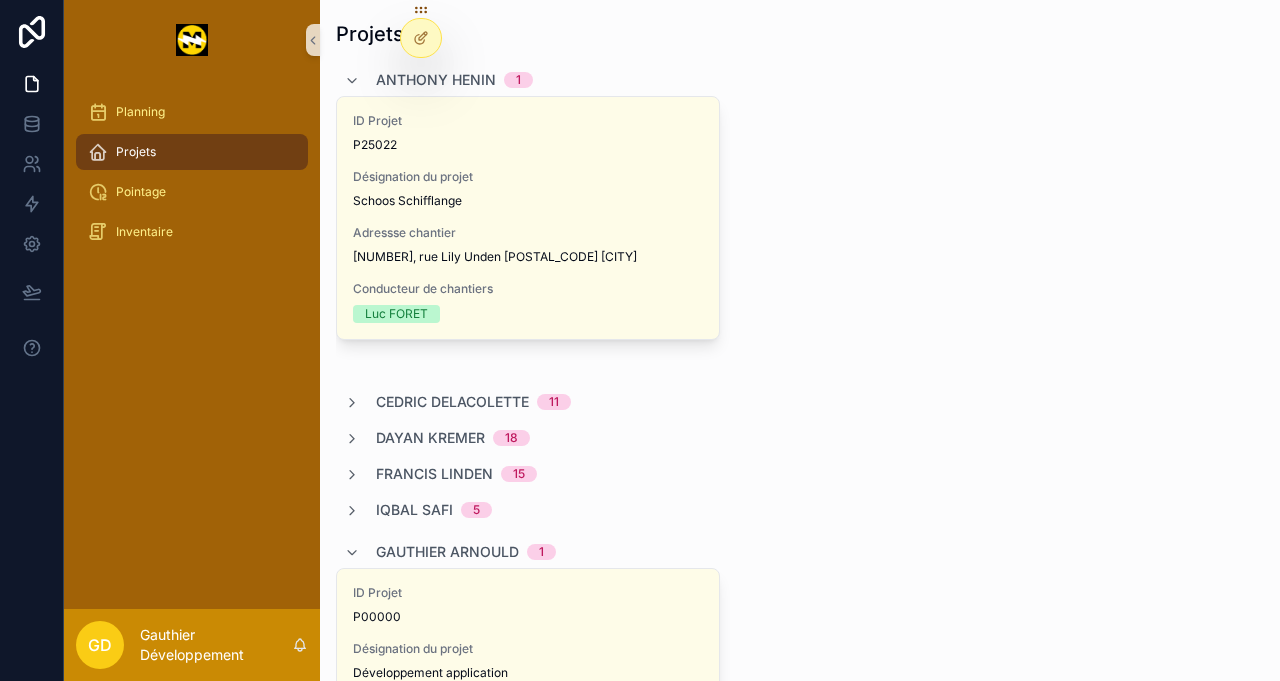scroll, scrollTop: 0, scrollLeft: 0, axis: both 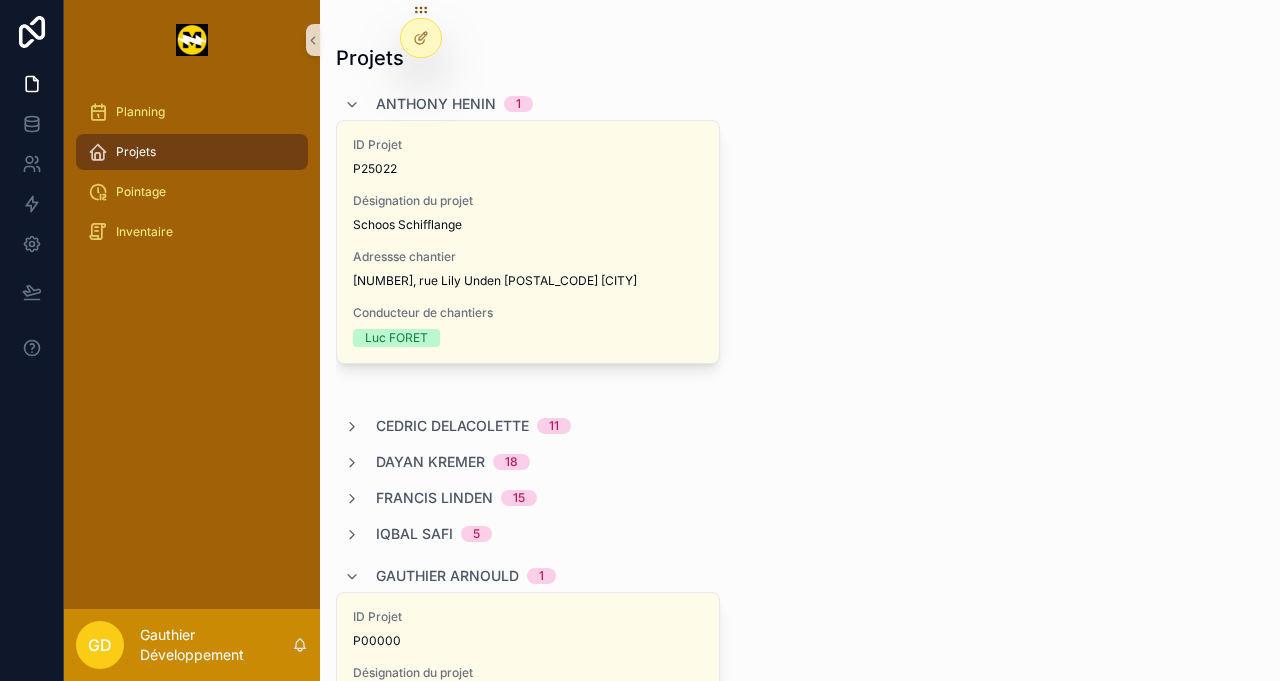 click on "ID Projet P25022 Désignation du projet Schoos Schifflange Adressse chantier [NUMBER], rue Lily Unden [POSTAL_CODE] [CITY] Conducteur de chantiers [FIRST] [LAST]" at bounding box center [528, 242] 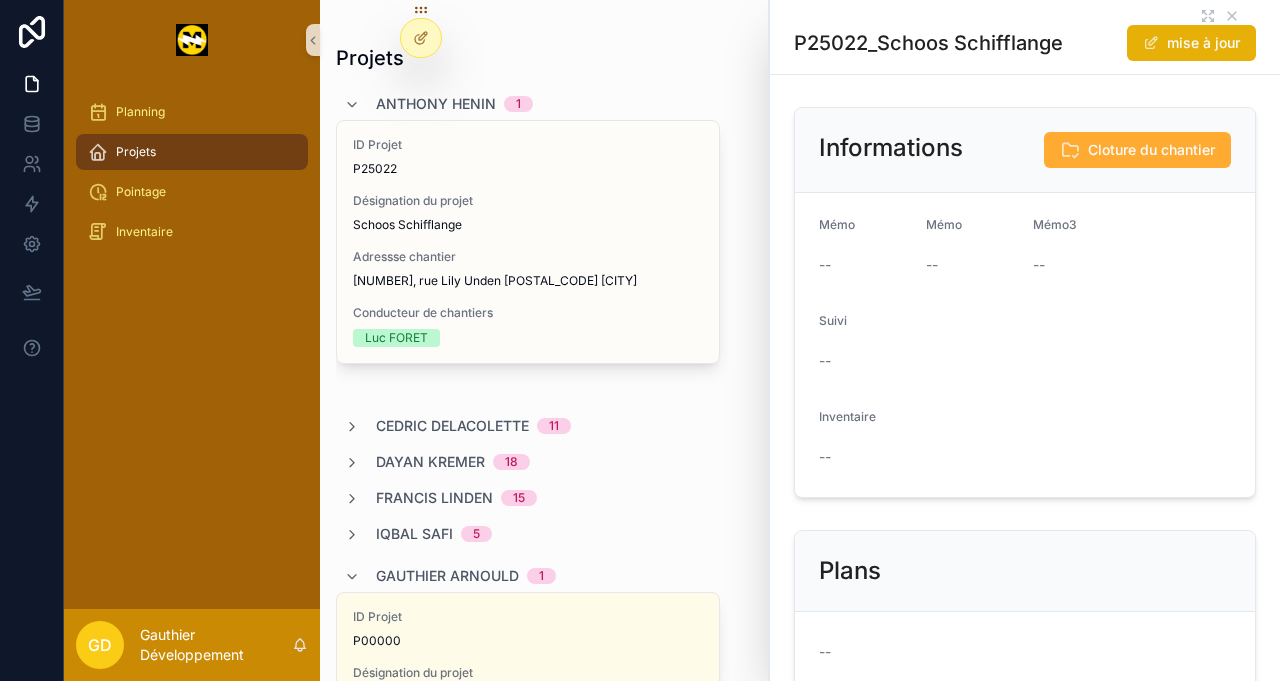 click 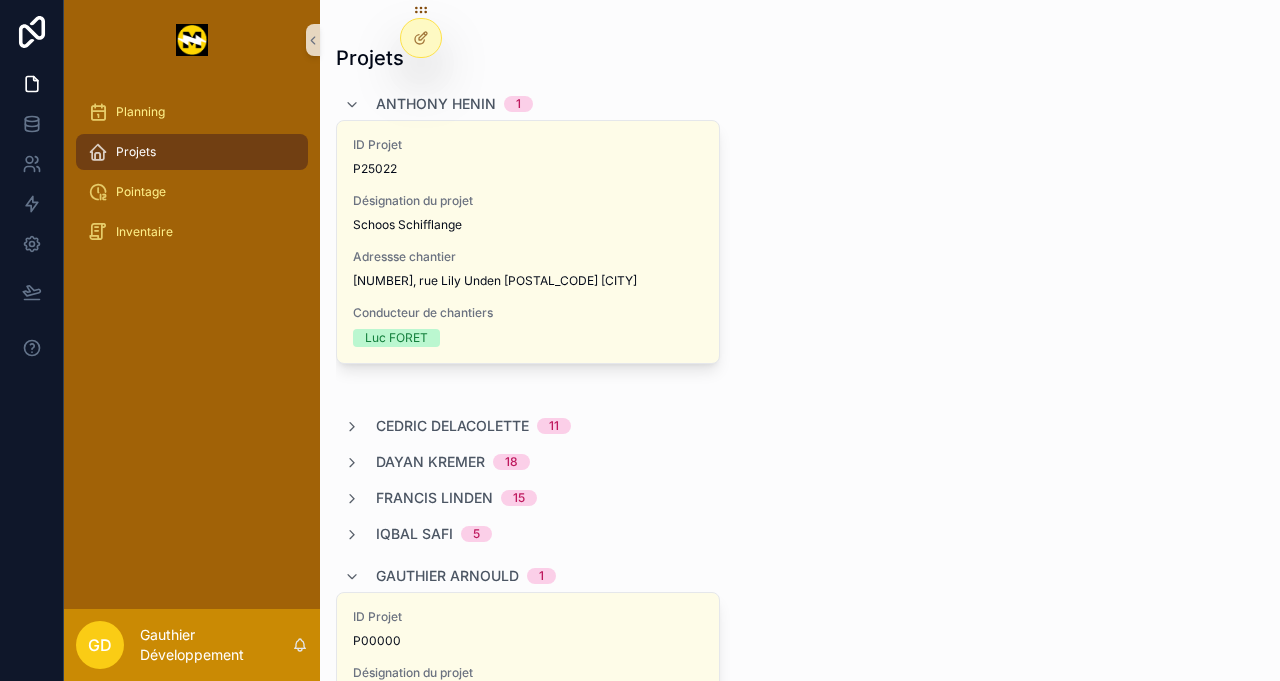 click 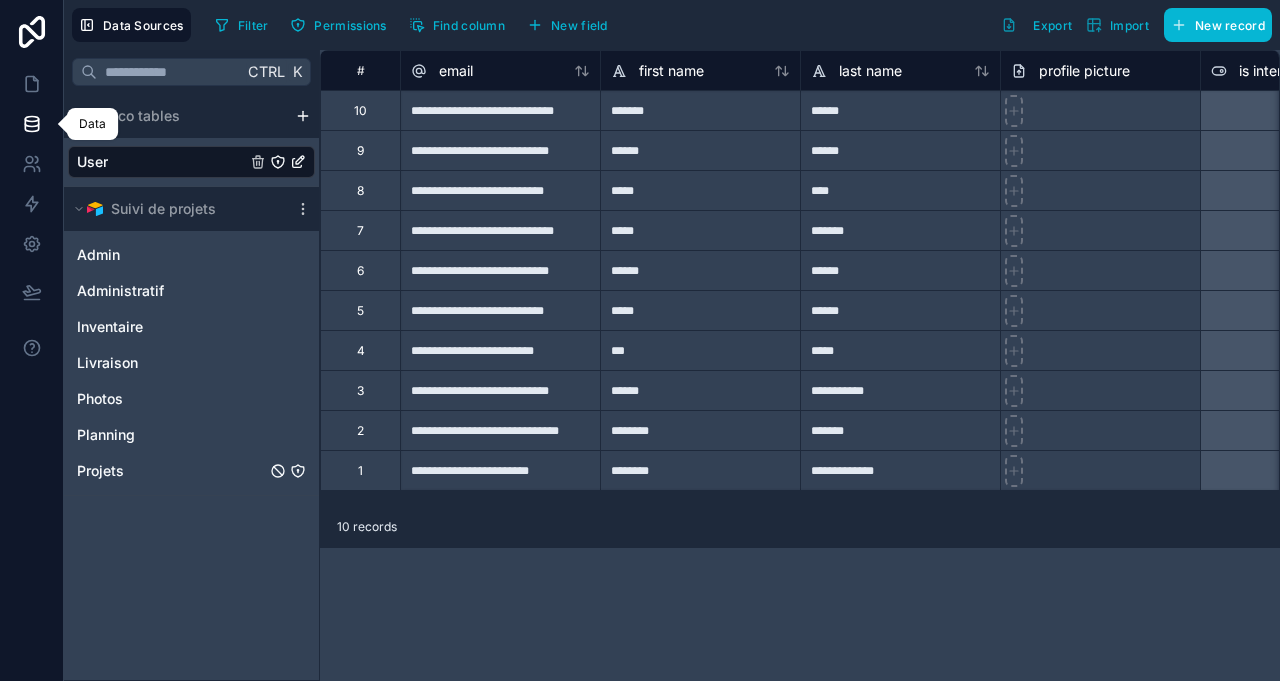 click on "Projets" at bounding box center (191, 471) 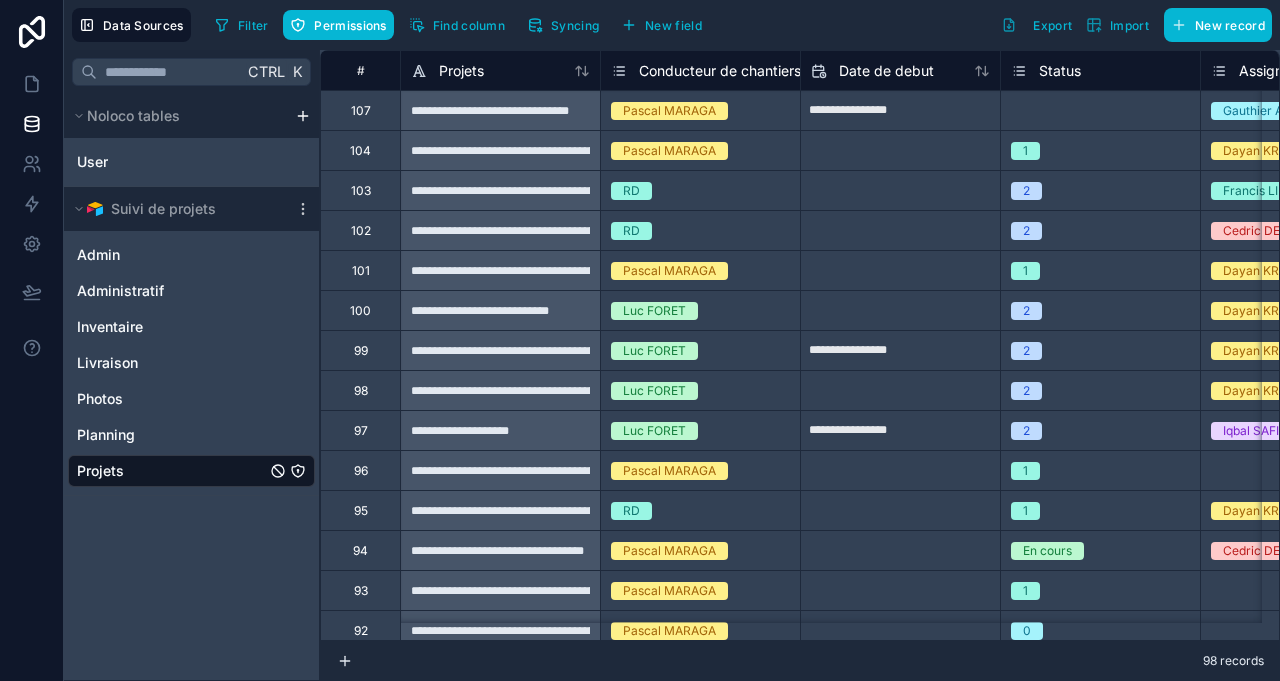 click 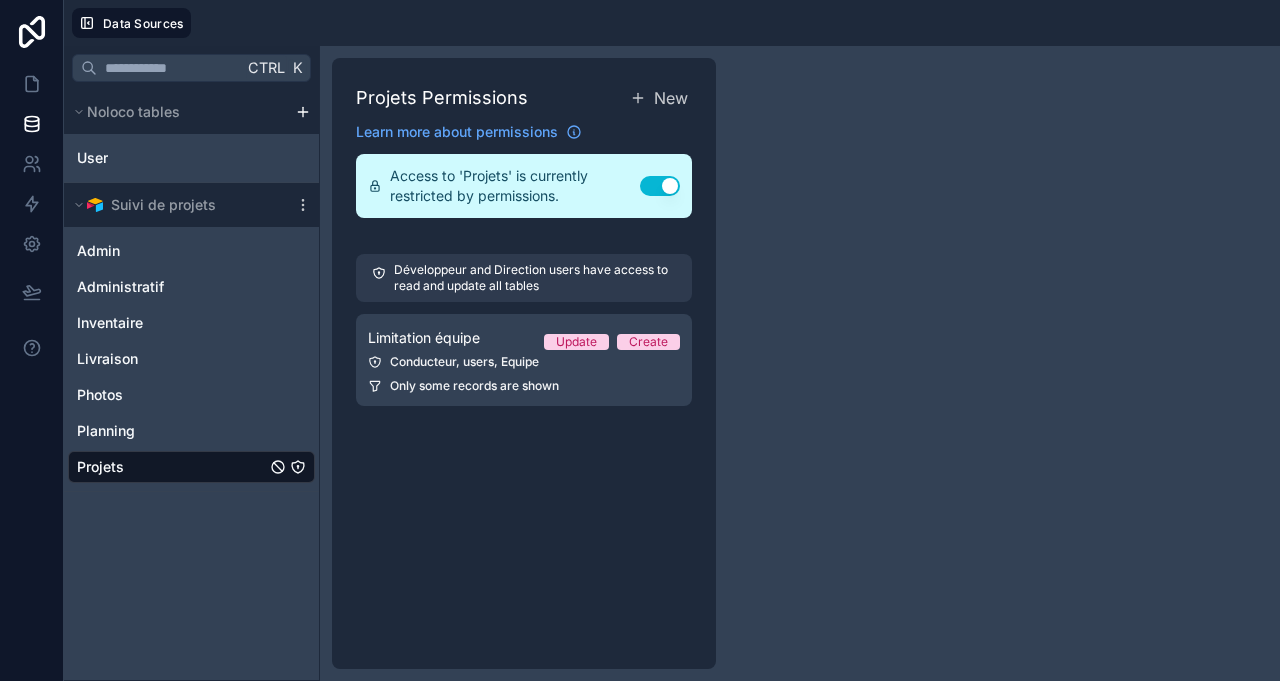 click on "Only some records are shown" at bounding box center [474, 386] 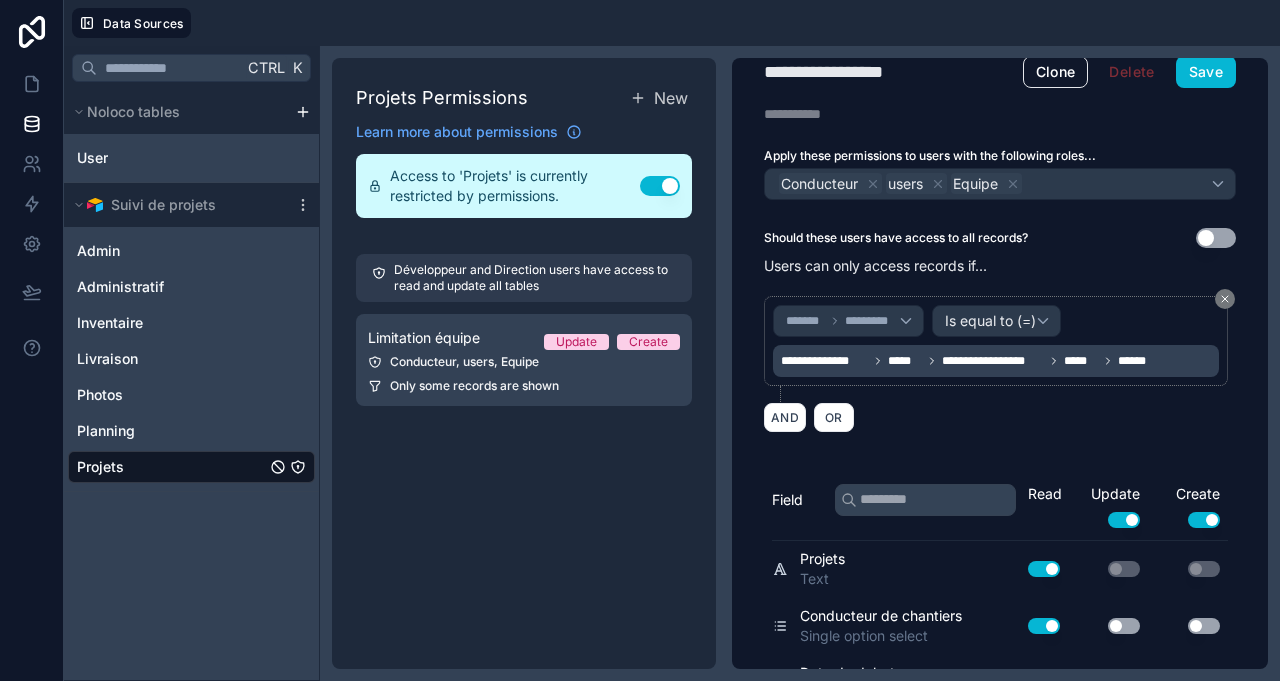 scroll, scrollTop: 23, scrollLeft: 0, axis: vertical 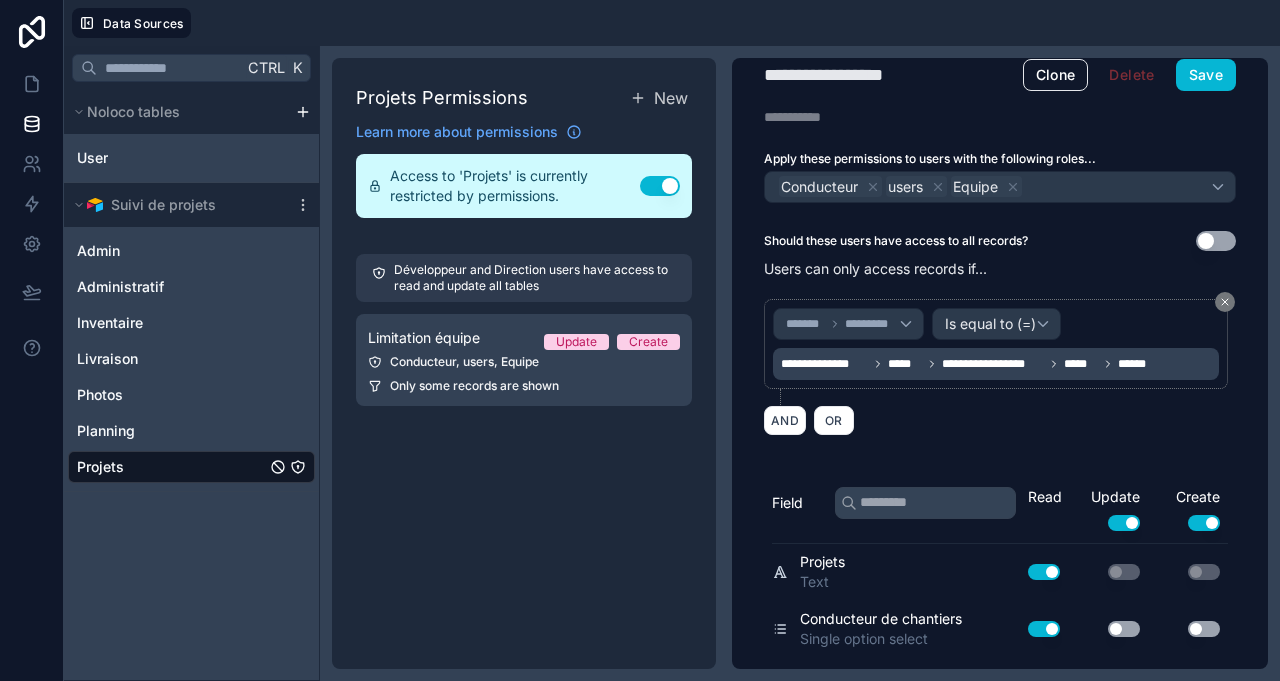 click on "Use setting" at bounding box center [1216, 241] 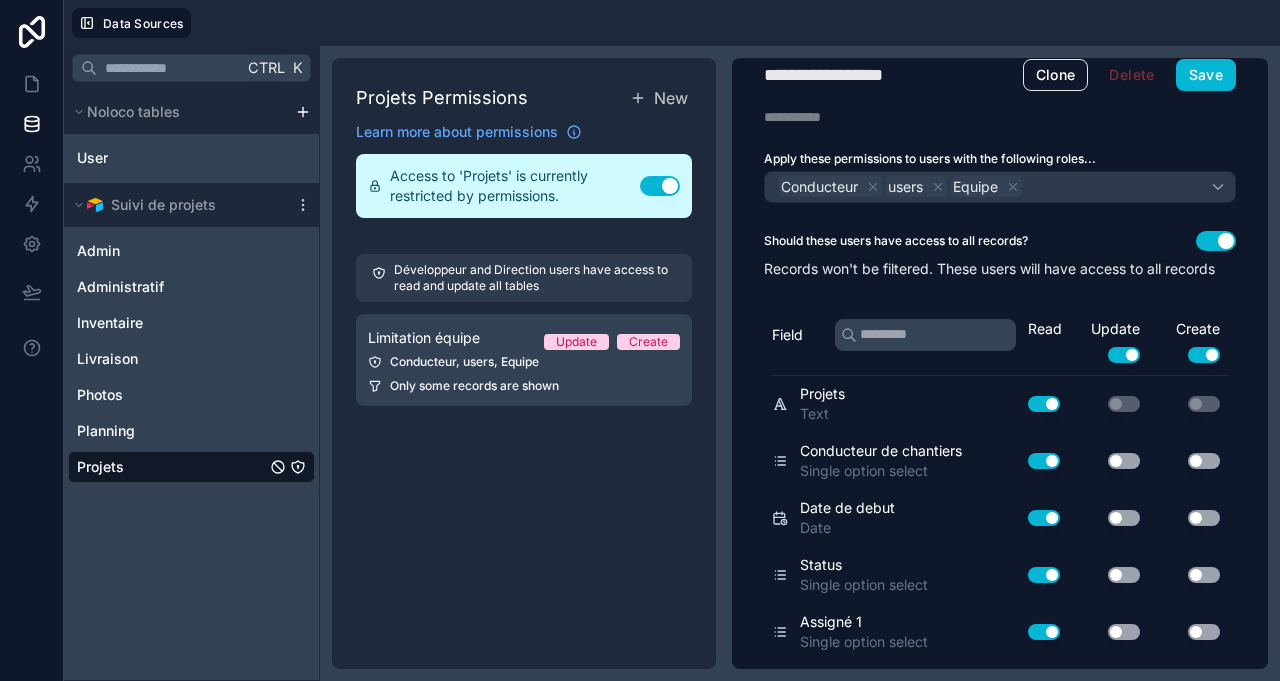 click 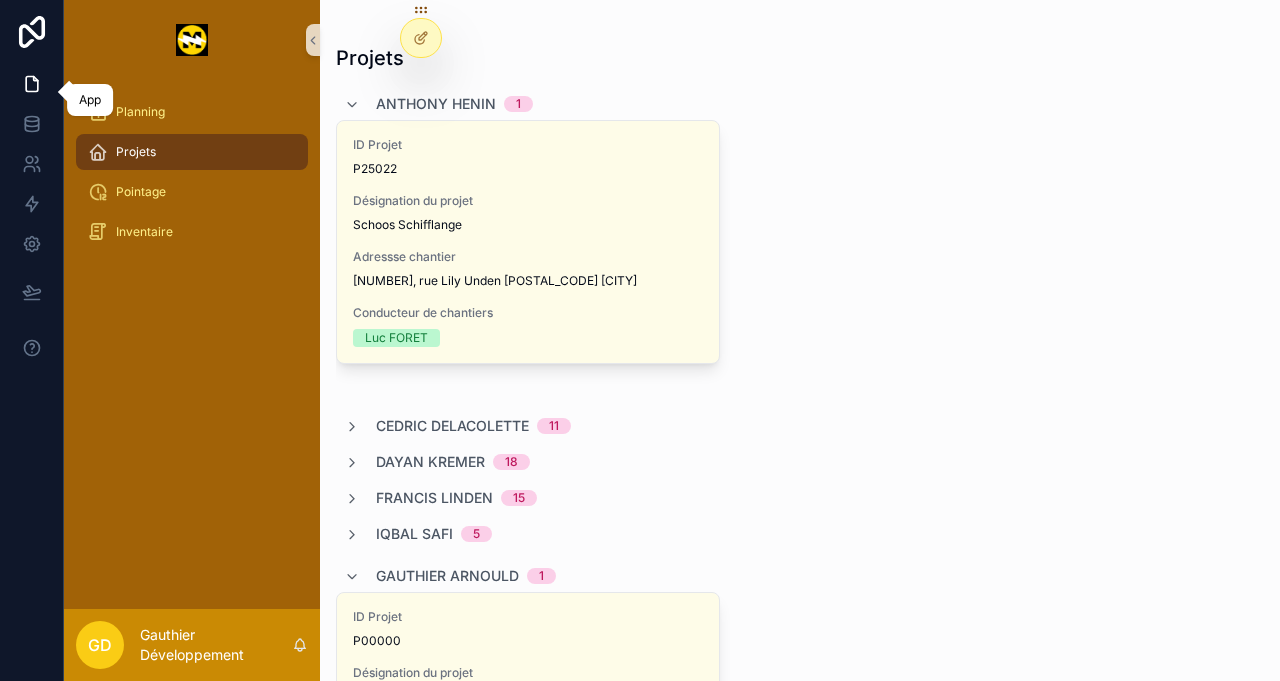 click on "Gauthier Développement" at bounding box center (216, 645) 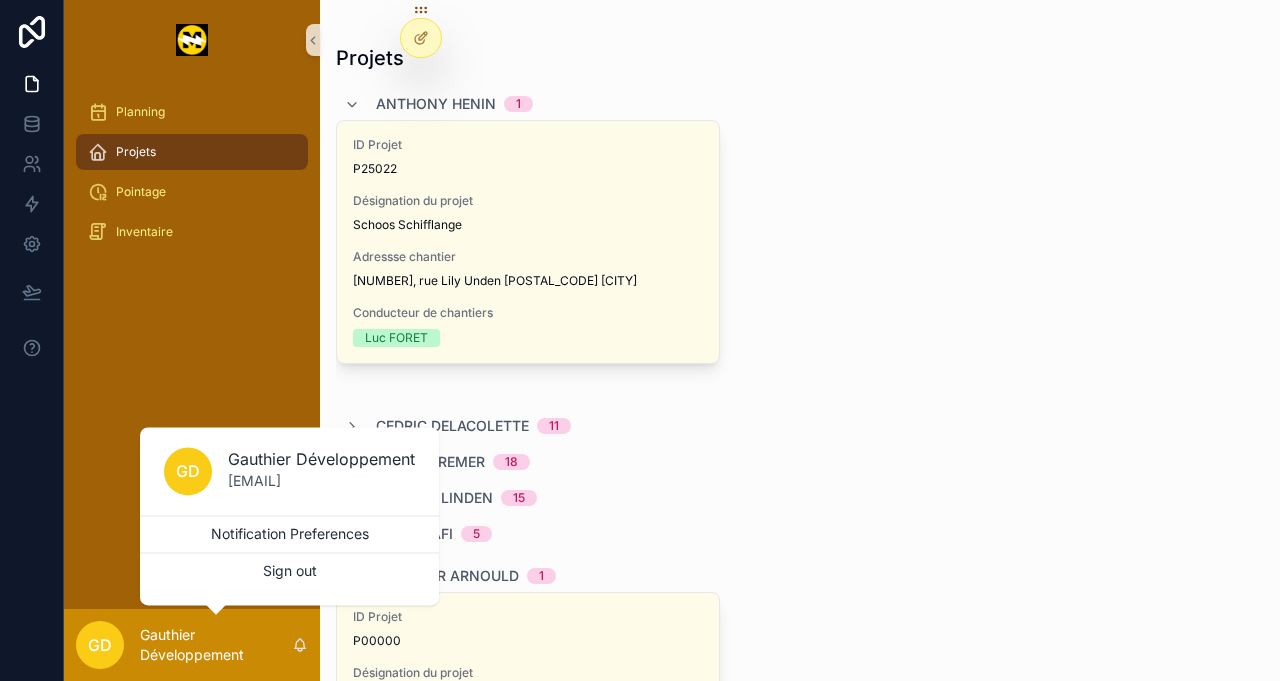 click 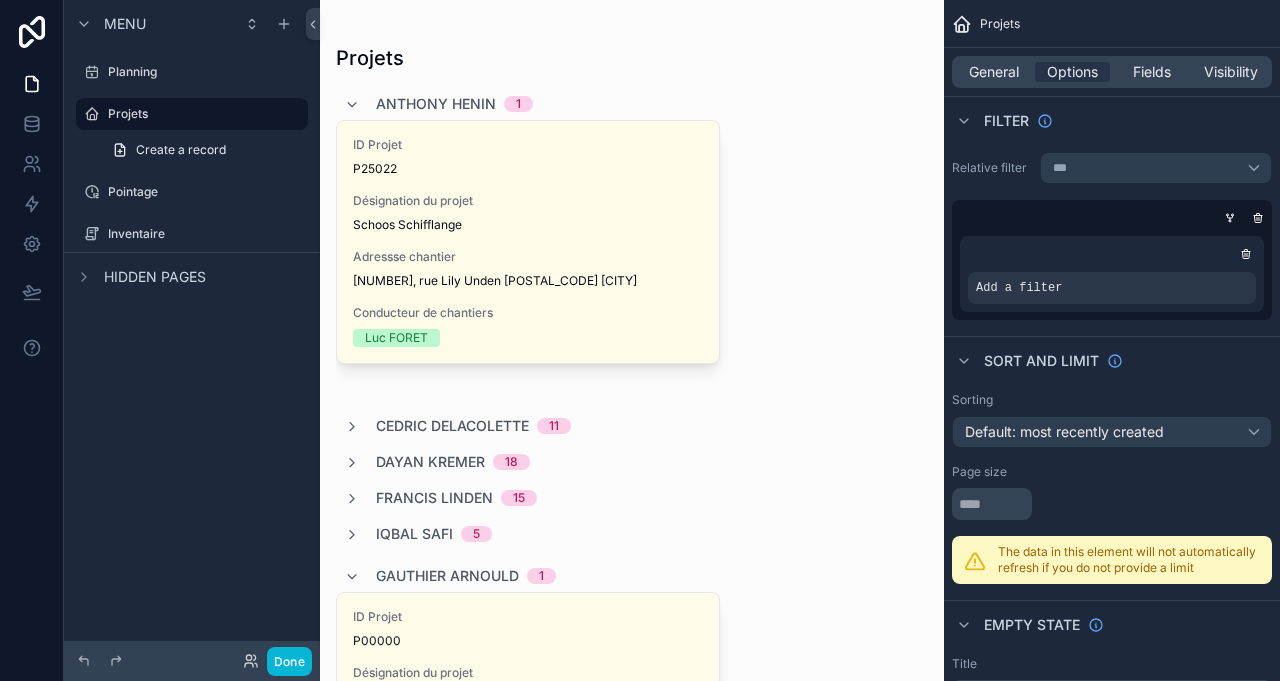 click 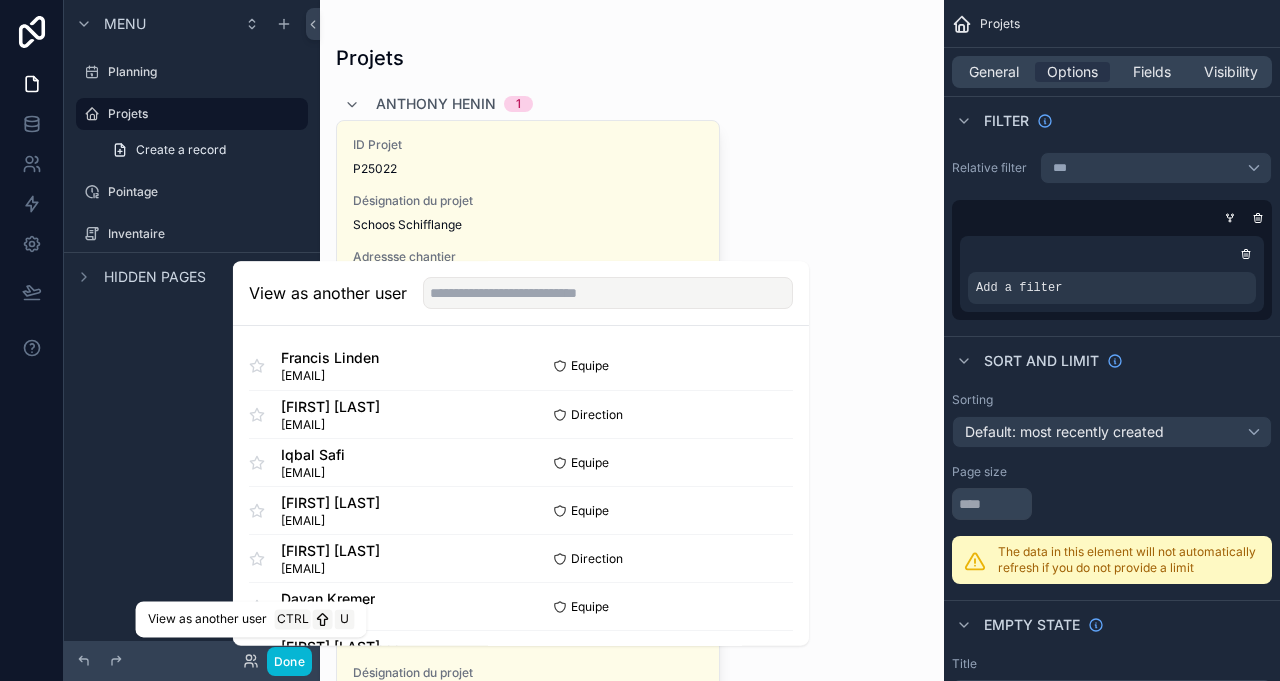 click on "[EMAIL]" at bounding box center (330, 376) 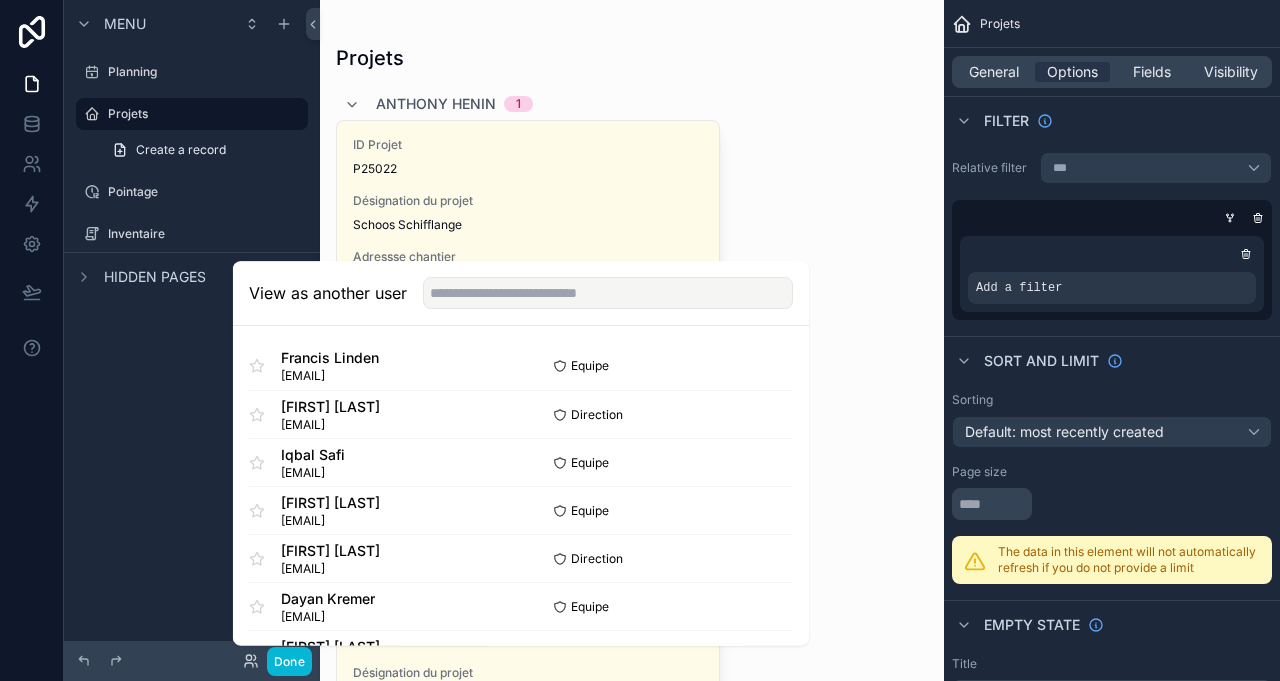 click on "Select" at bounding box center [0, 0] 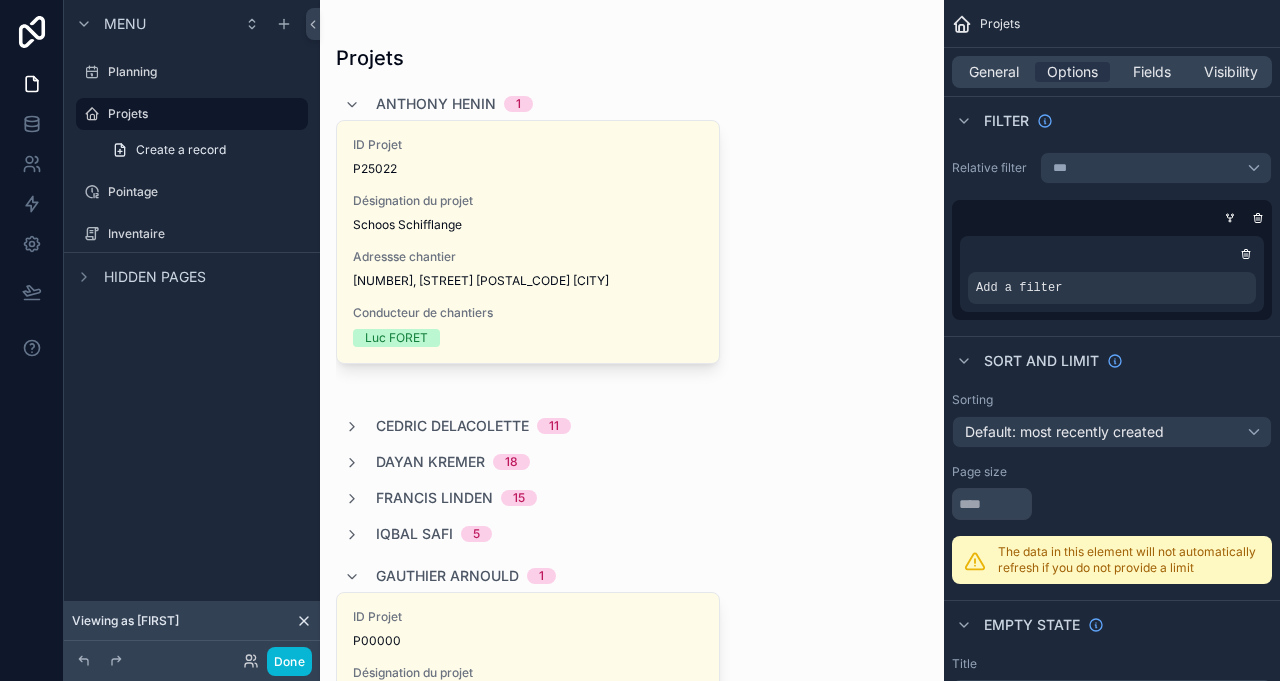 scroll, scrollTop: 0, scrollLeft: 0, axis: both 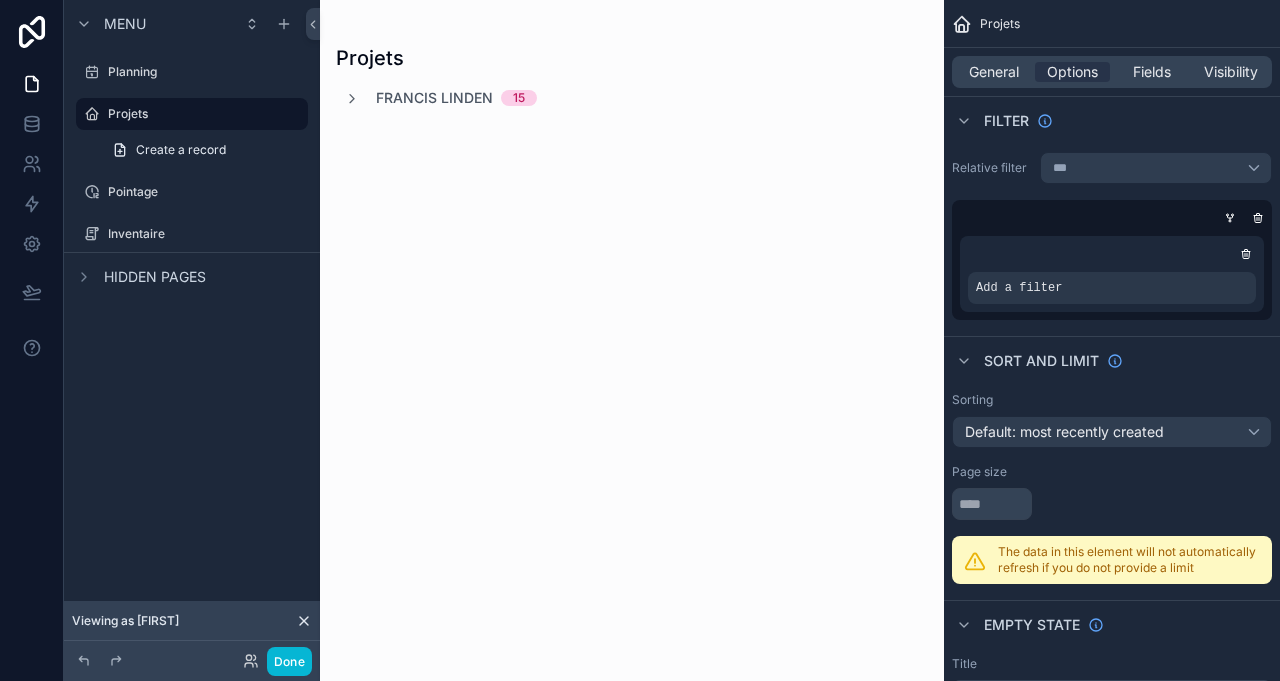 click at bounding box center [632, 86] 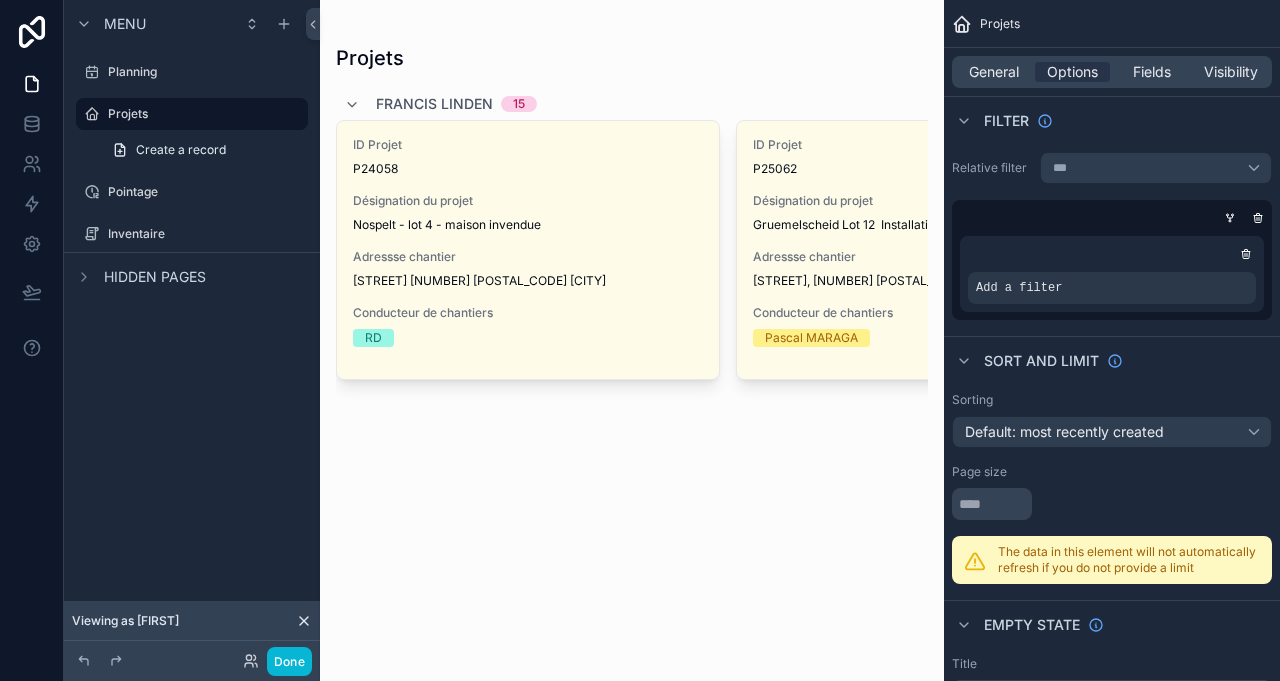 click at bounding box center (352, 105) 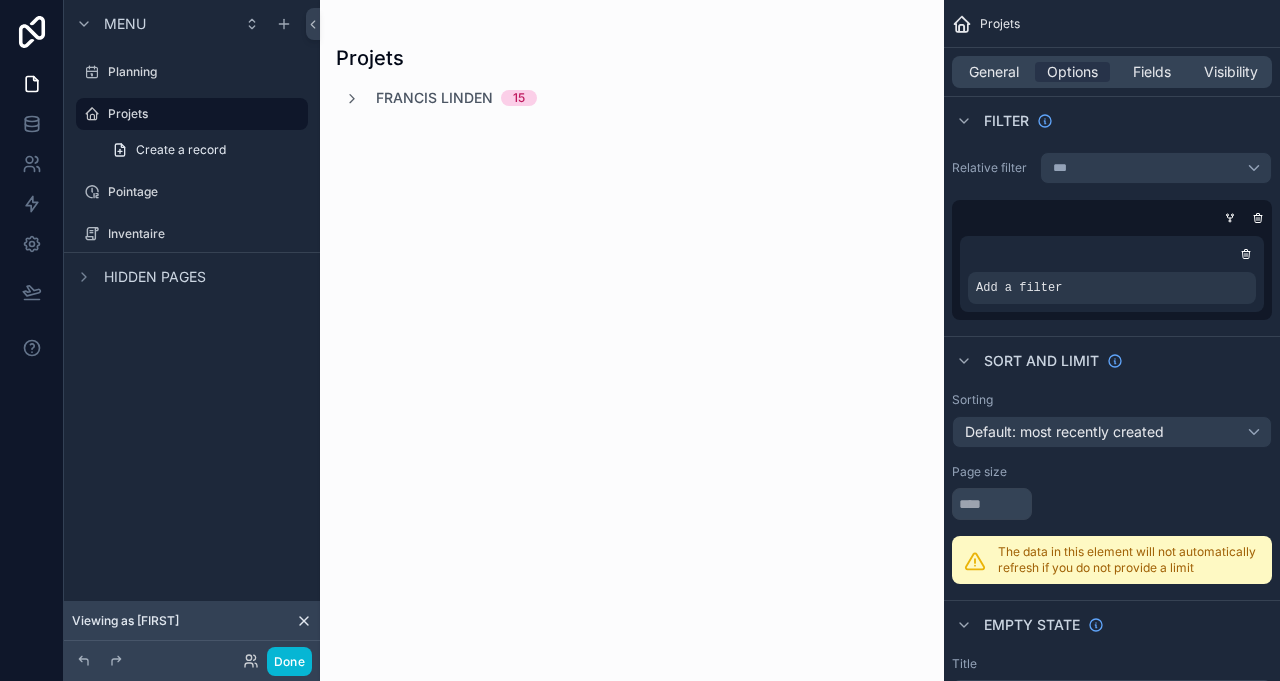 click on "Planning" at bounding box center (206, 72) 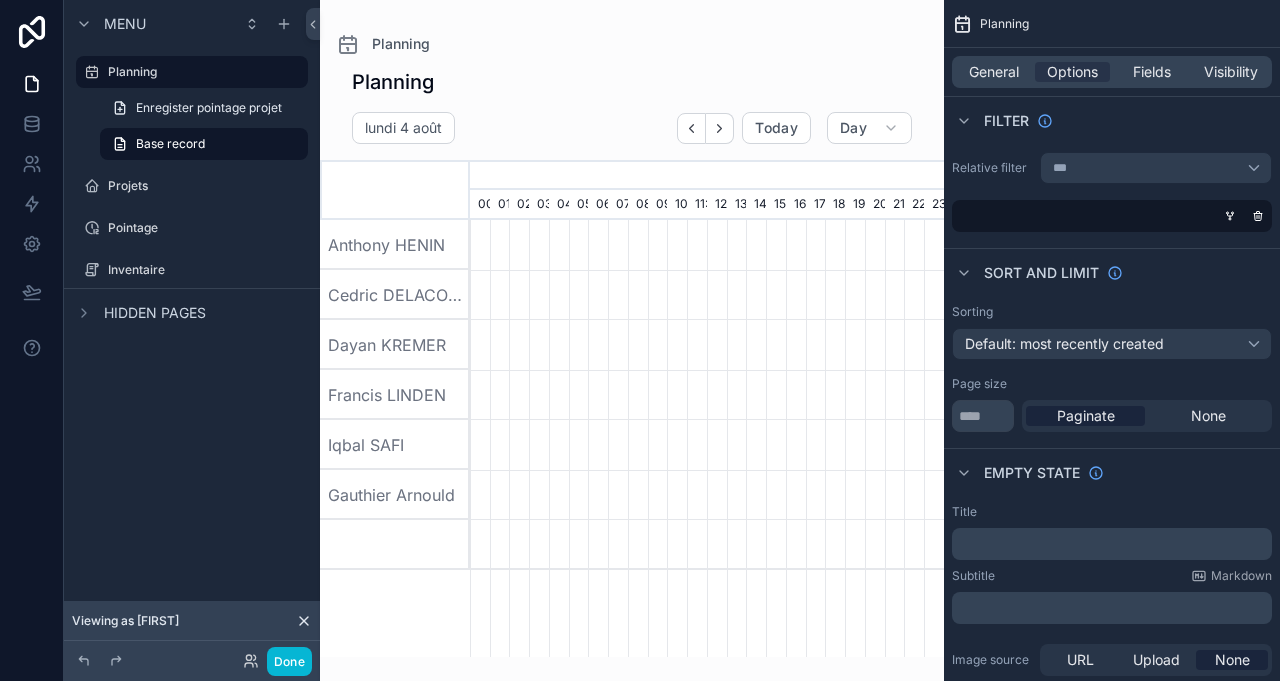 scroll, scrollTop: 0, scrollLeft: 3318, axis: horizontal 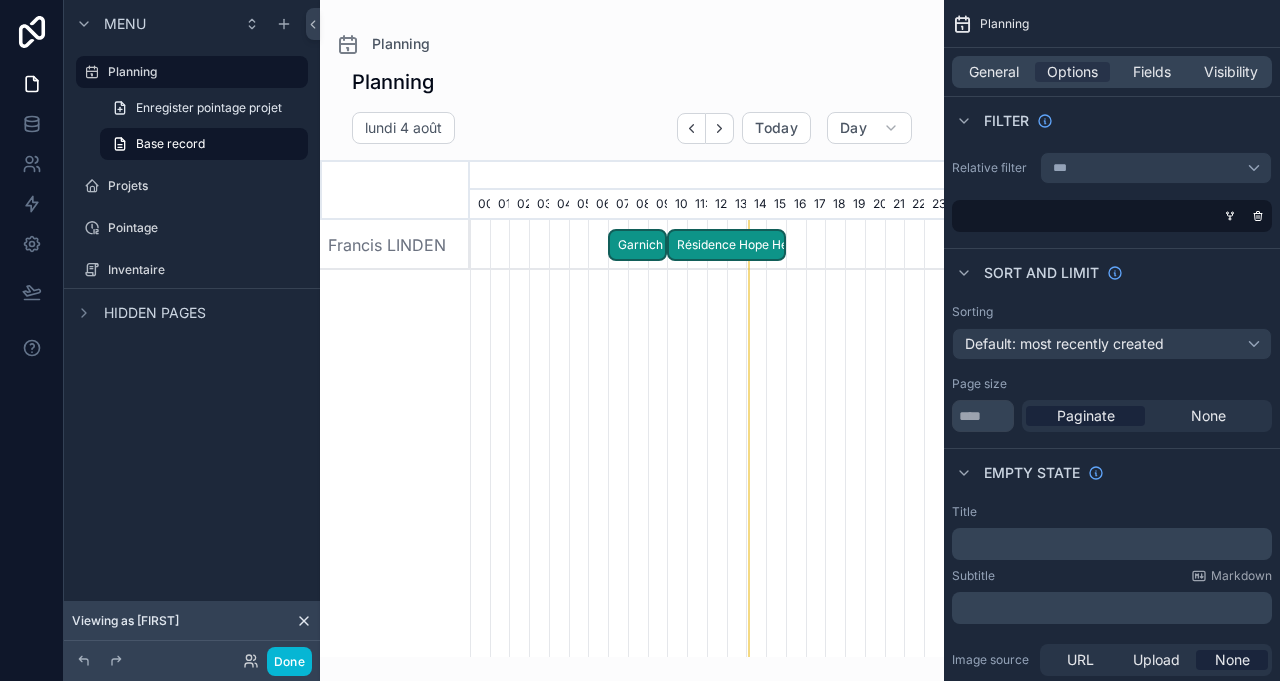 click on "Projets" at bounding box center [206, 186] 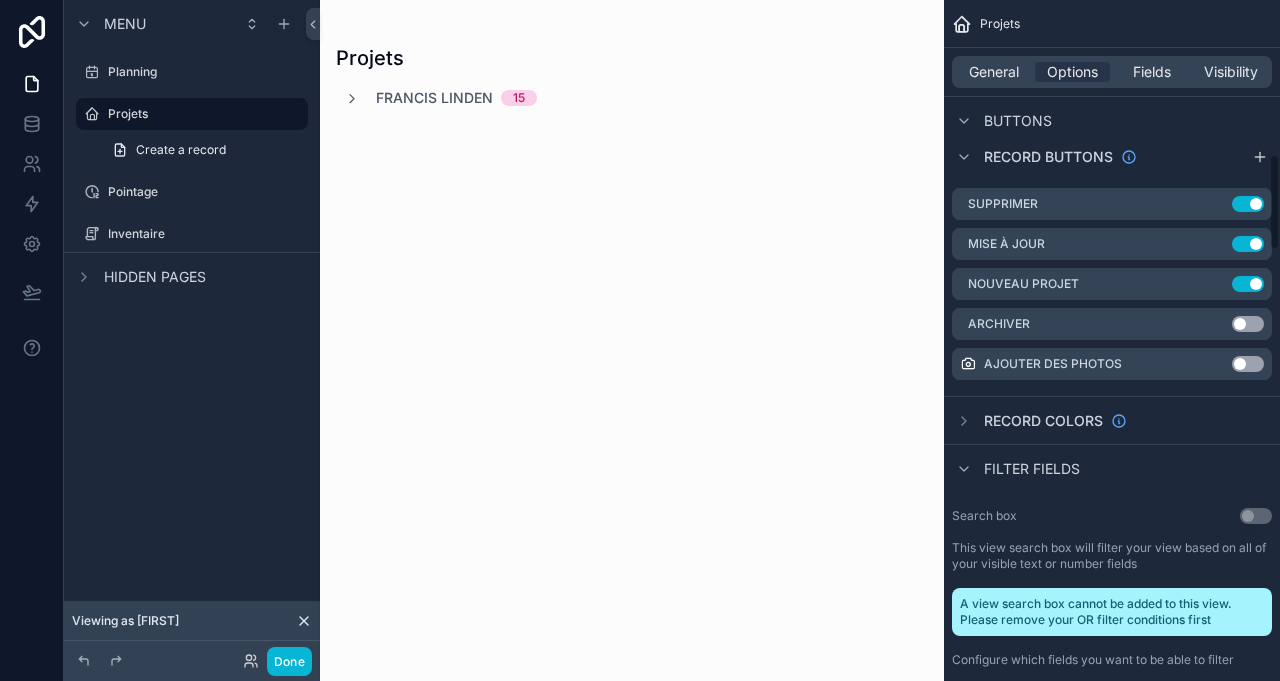 scroll, scrollTop: 1085, scrollLeft: 0, axis: vertical 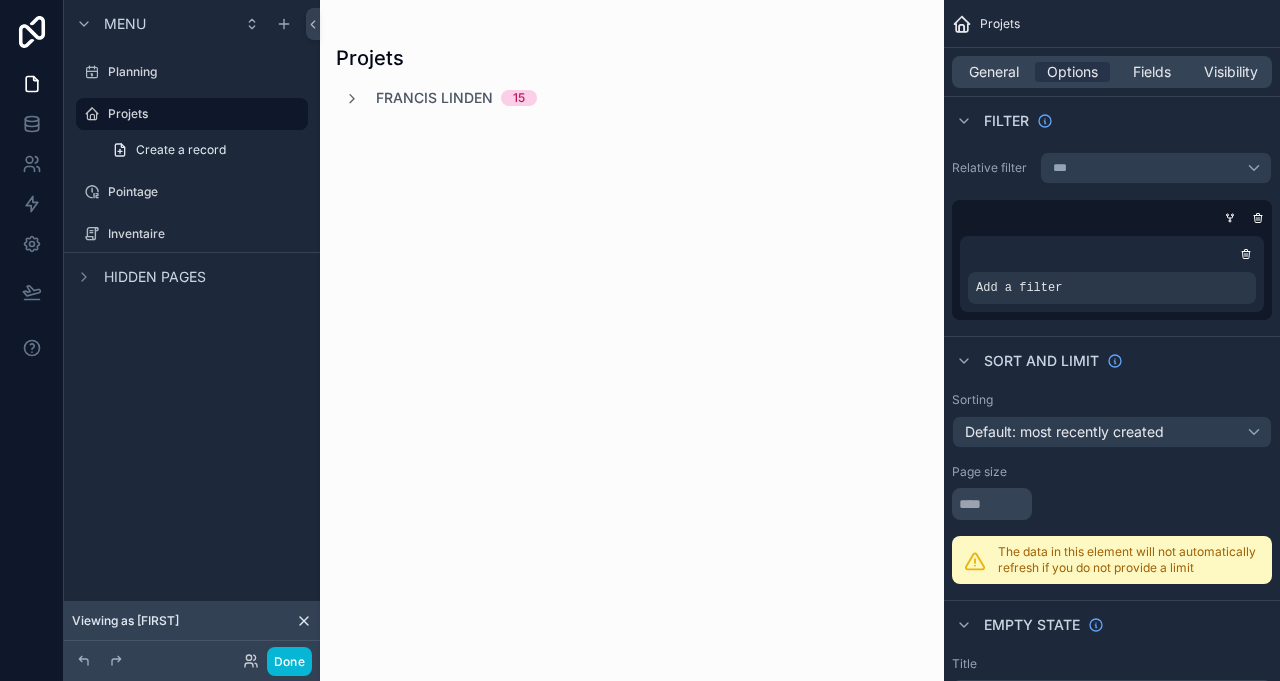 click 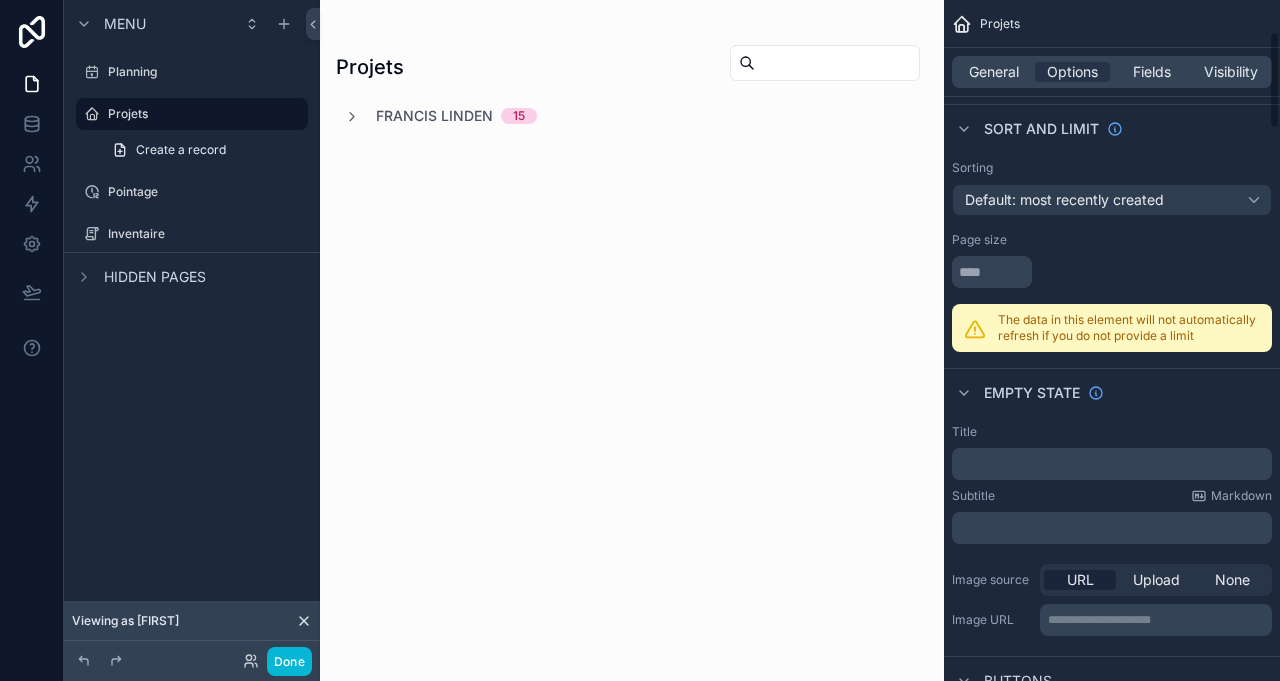 scroll, scrollTop: 0, scrollLeft: 0, axis: both 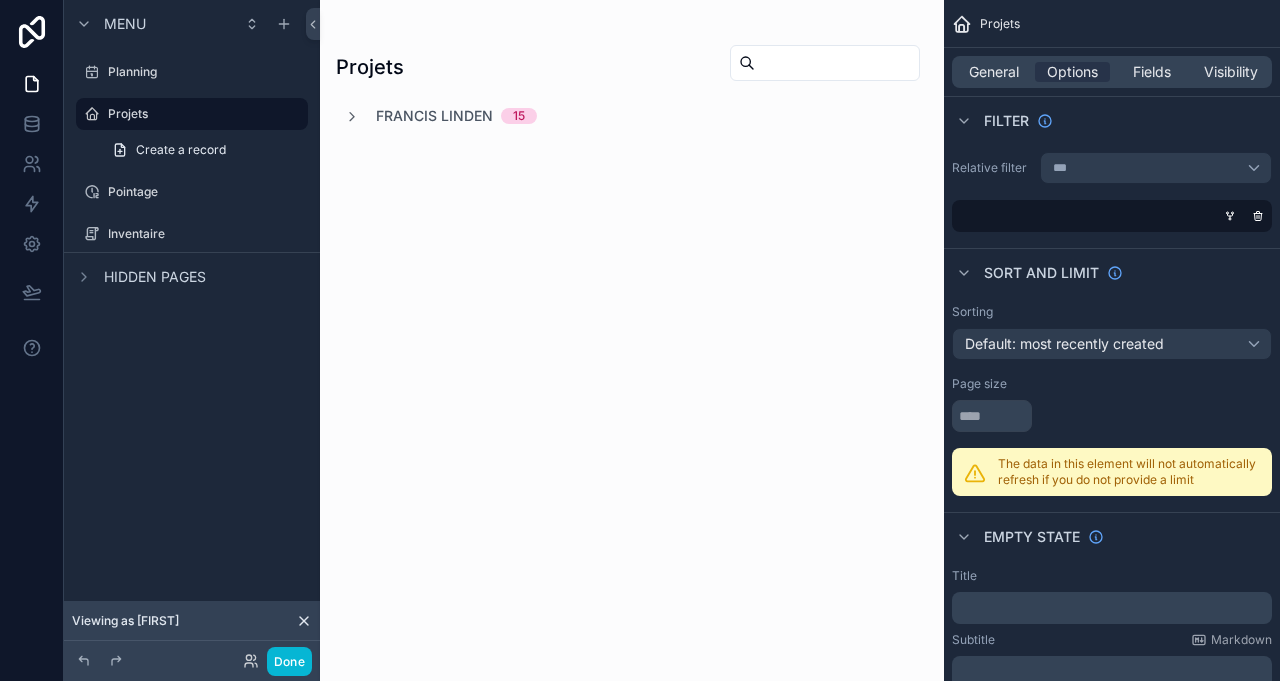 click 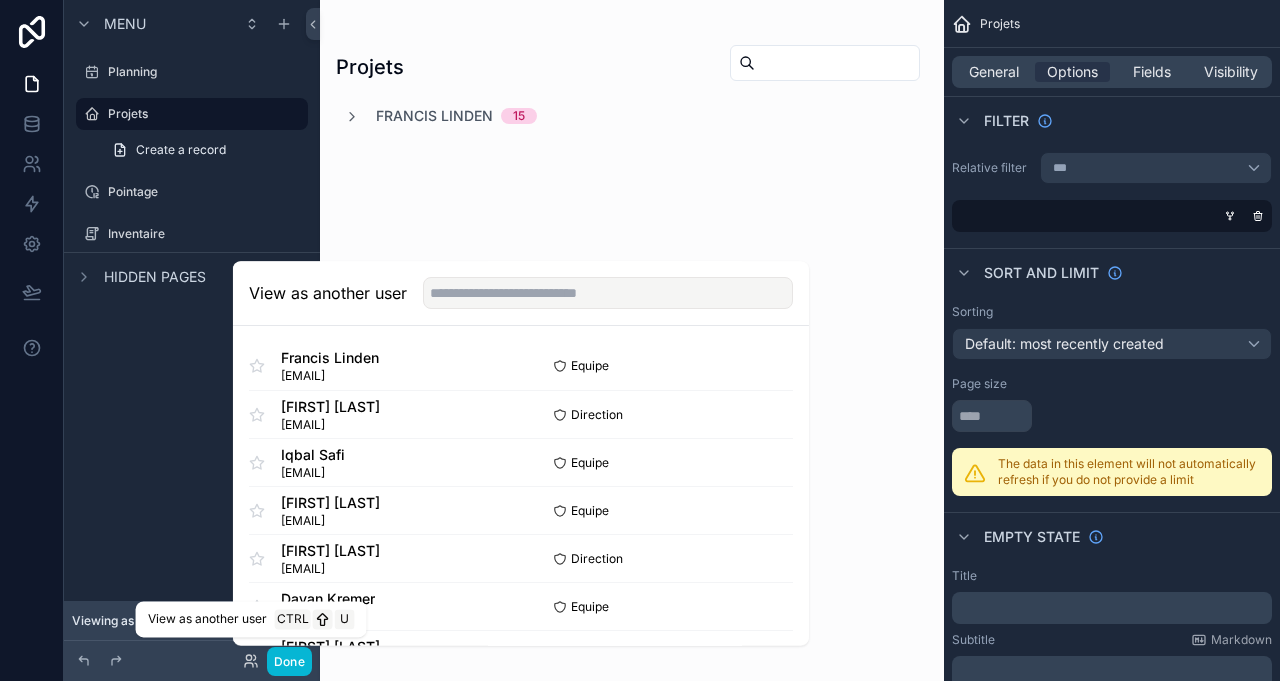 scroll, scrollTop: 192, scrollLeft: 0, axis: vertical 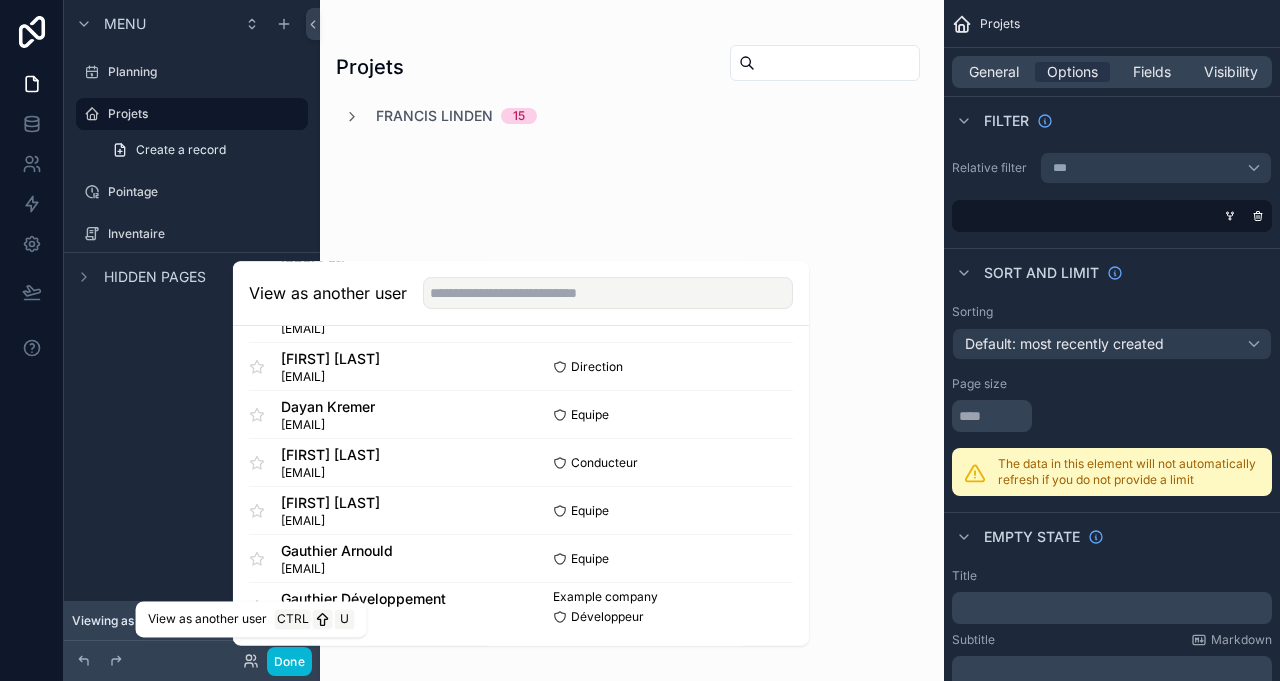 click on "Développeur" at bounding box center (607, 617) 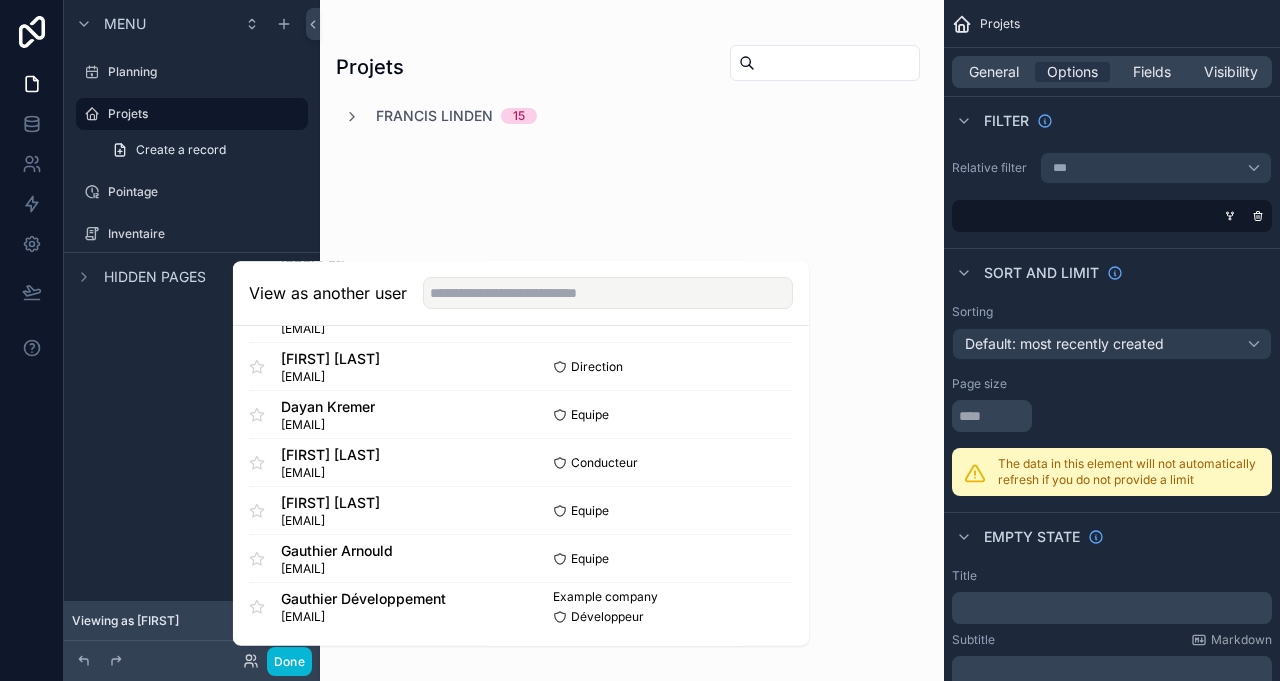 click on "Select" at bounding box center [0, 0] 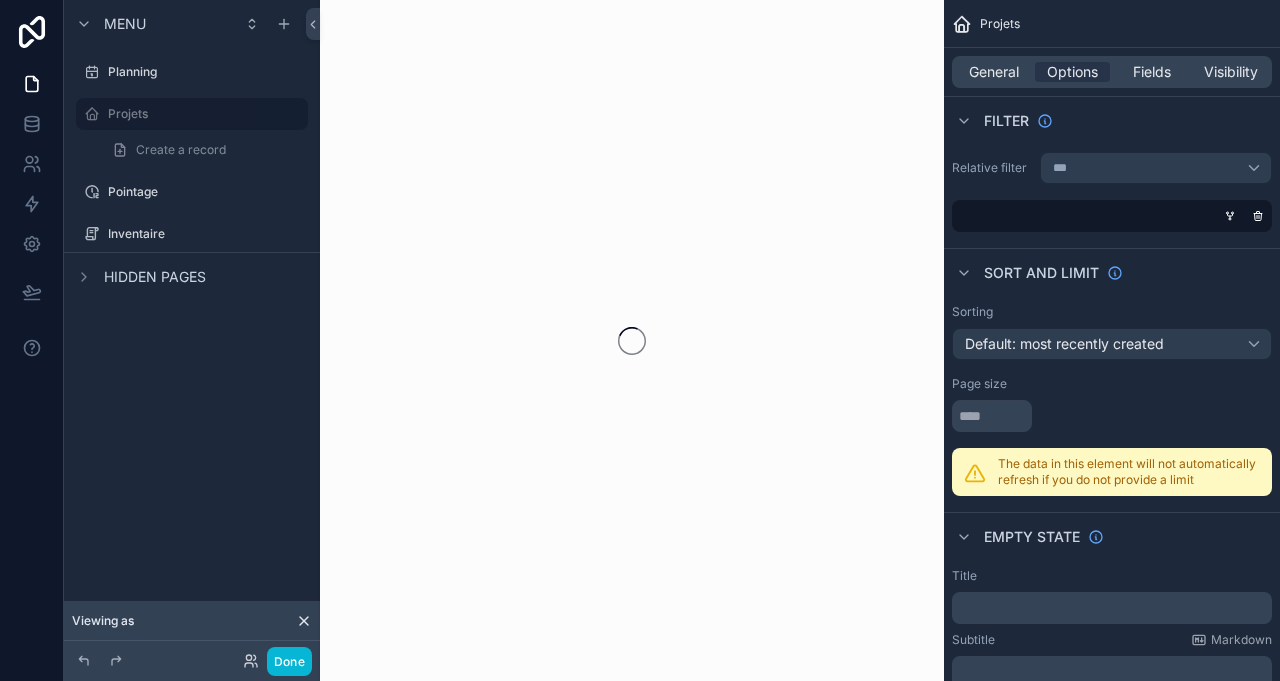 scroll, scrollTop: 0, scrollLeft: 0, axis: both 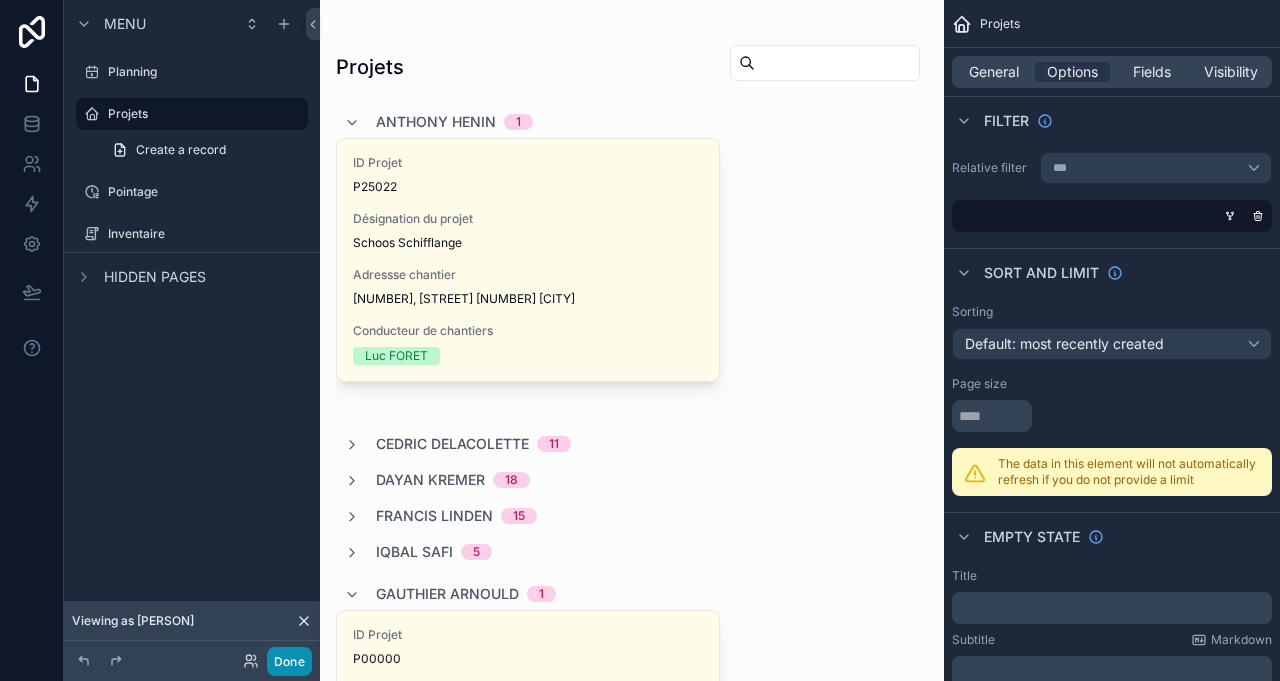 click on "Done" at bounding box center (289, 661) 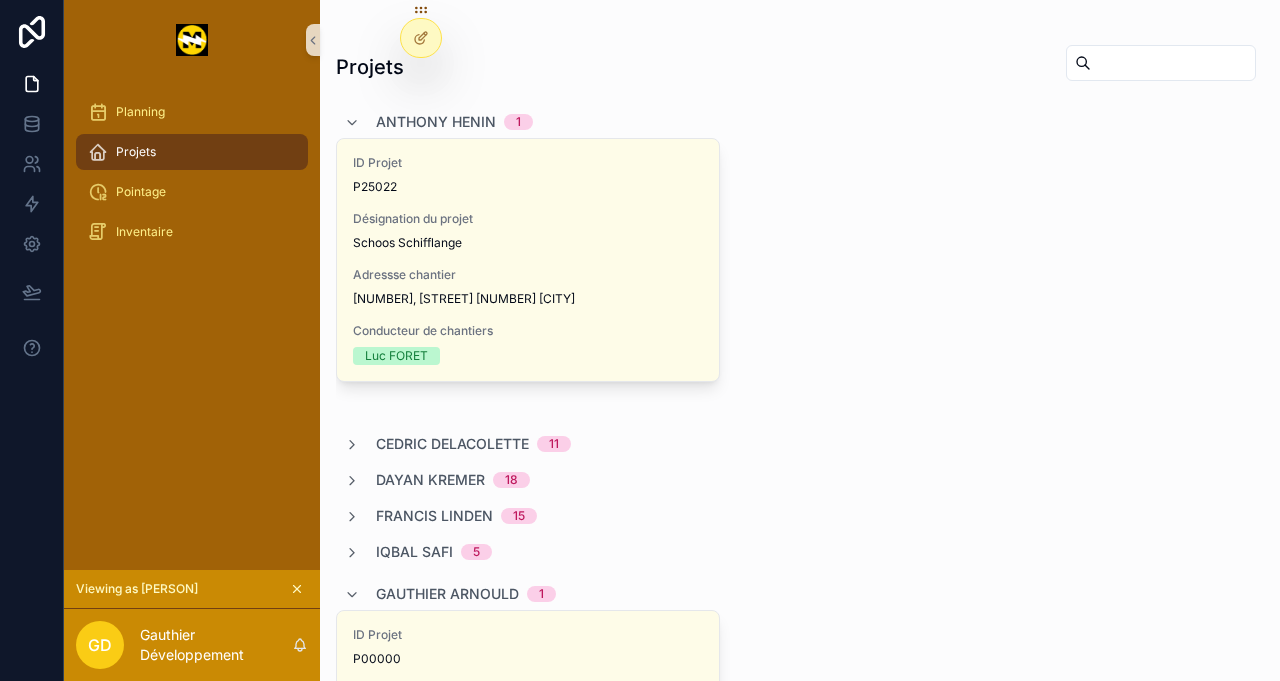 click at bounding box center (1173, 63) 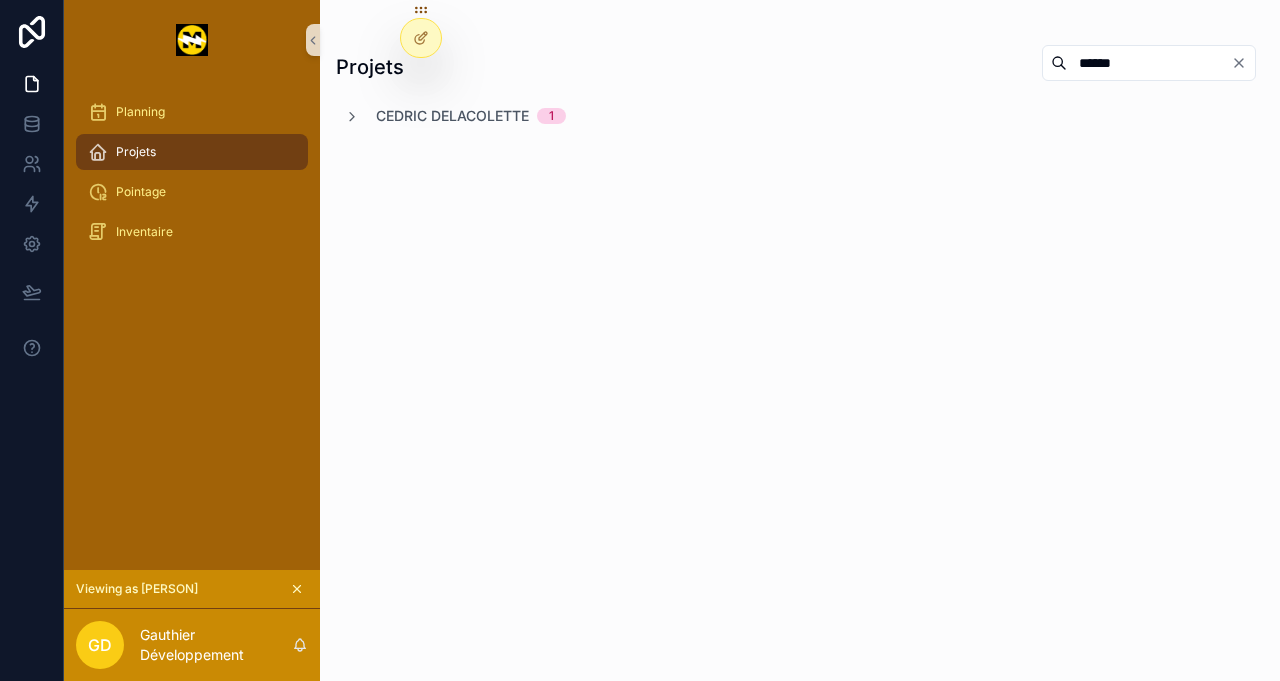 click on "Projets ****** Cedric DELACOLETTE 1" at bounding box center [800, 340] 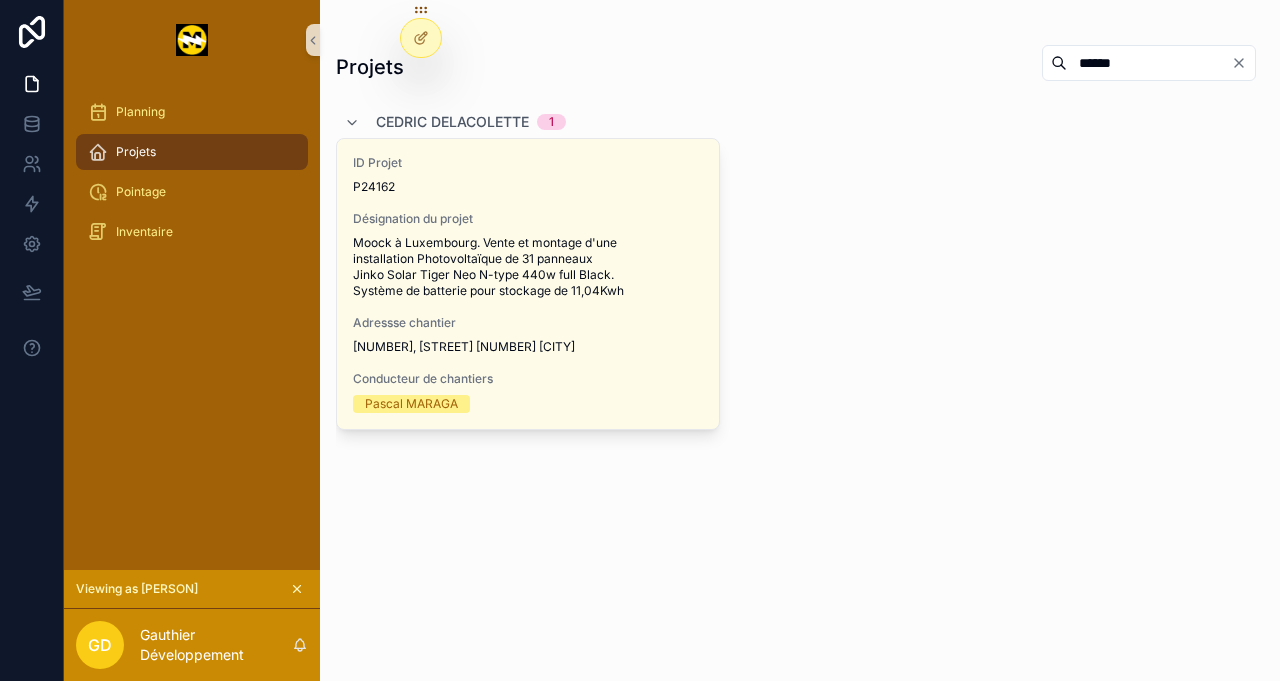 click on "Moock à Luxembourg. Vente et montage d'une installation Photovoltaïque de 31 panneaux Jinko Solar Tiger Neo N-type 440w full Black. Système de batterie pour stockage de 11,04Kwh" at bounding box center (528, 267) 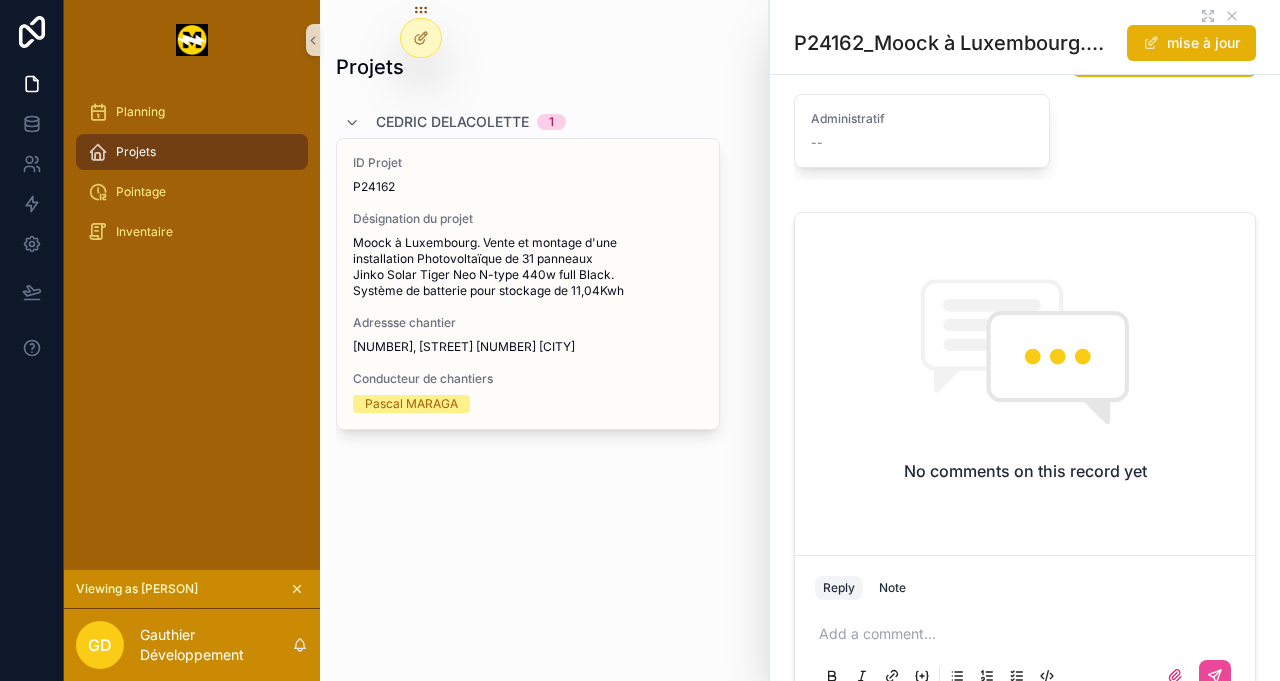 click on "No comments on this record yet" at bounding box center [1025, 380] 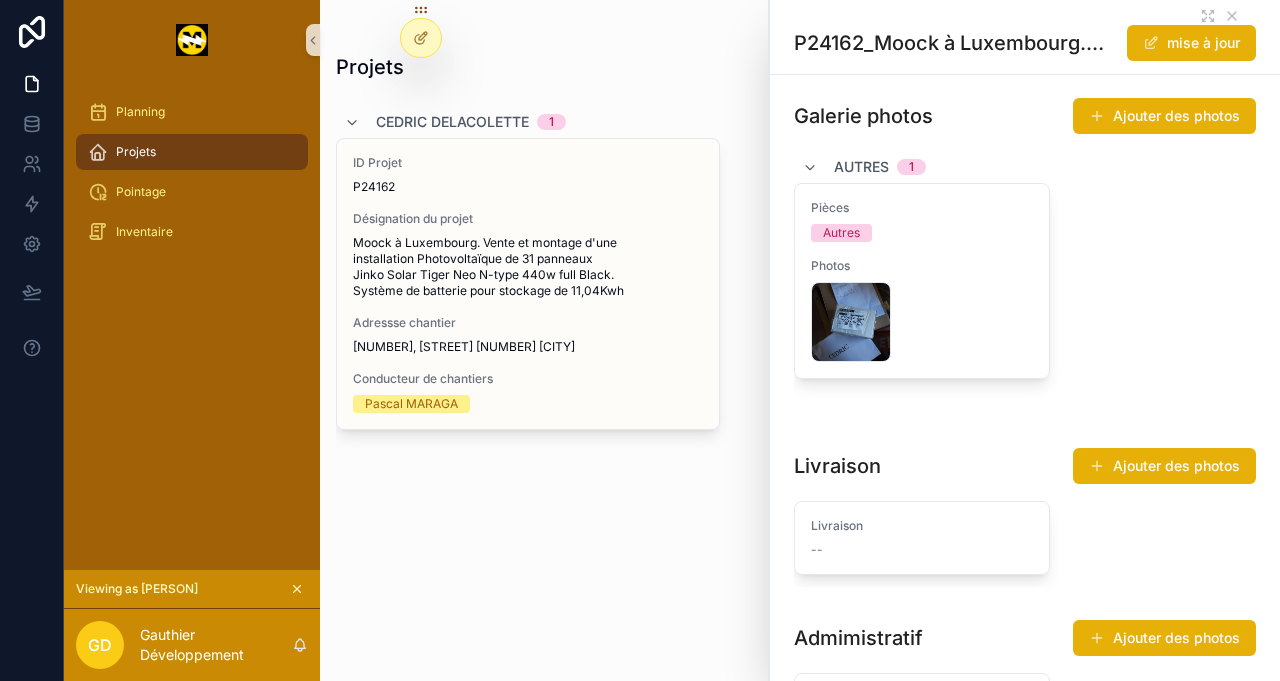 scroll, scrollTop: 624, scrollLeft: 0, axis: vertical 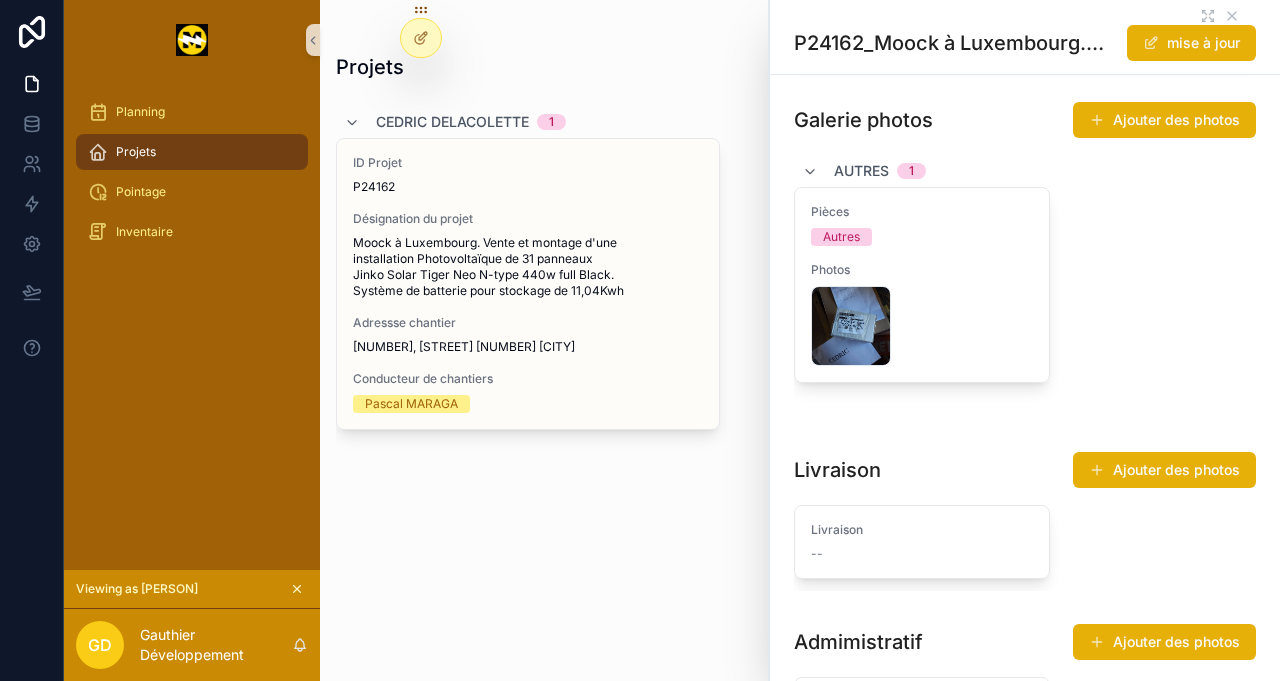 click on "2025-05-16.09-25-53-SBC20251423 .jpg" at bounding box center [922, 326] 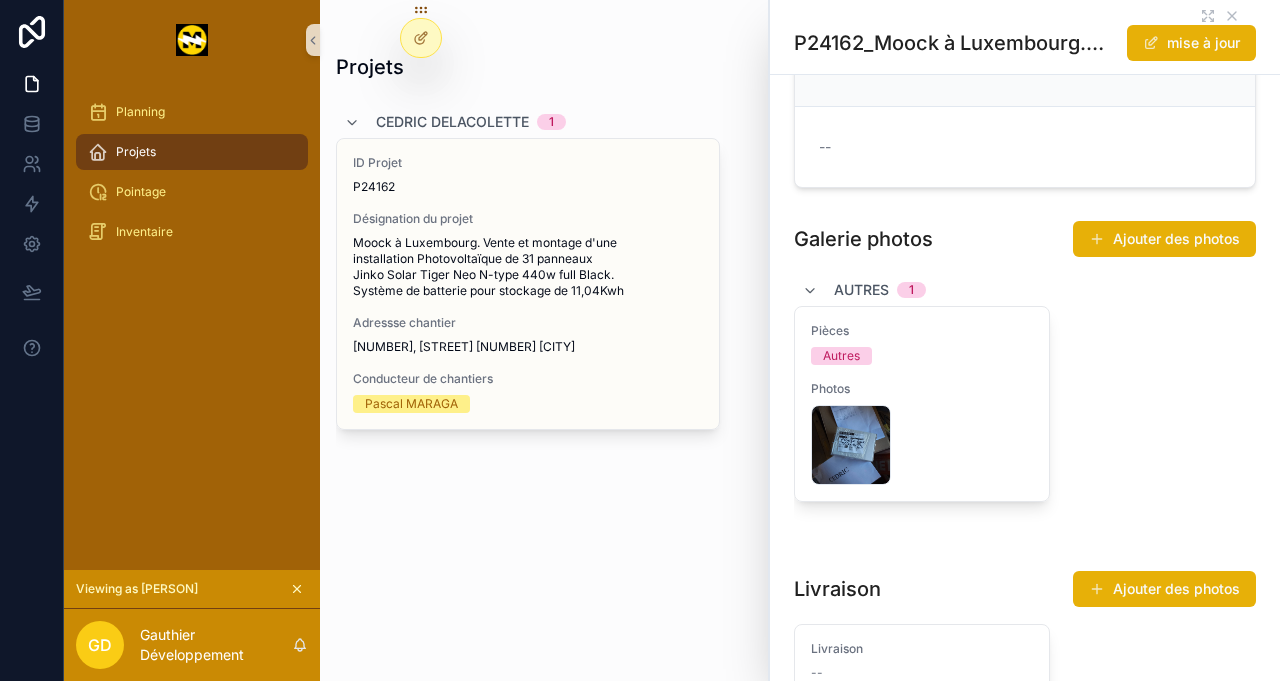 scroll, scrollTop: 505, scrollLeft: 0, axis: vertical 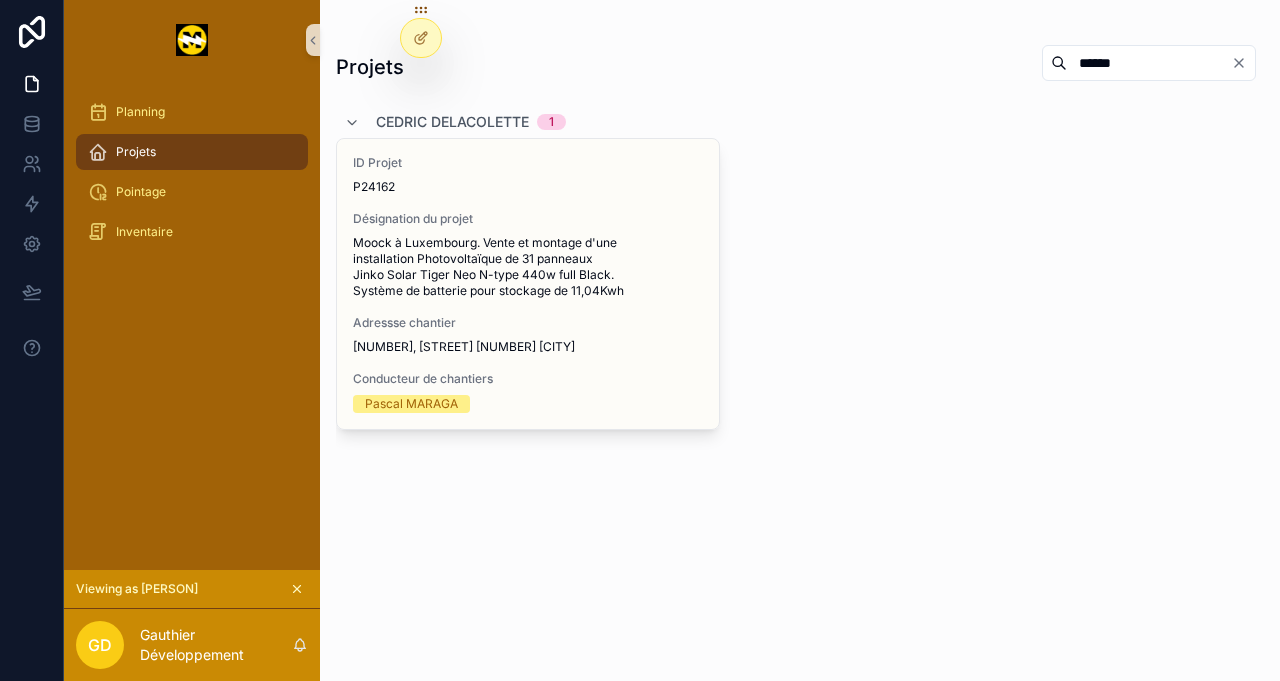 click on "******" at bounding box center (1149, 63) 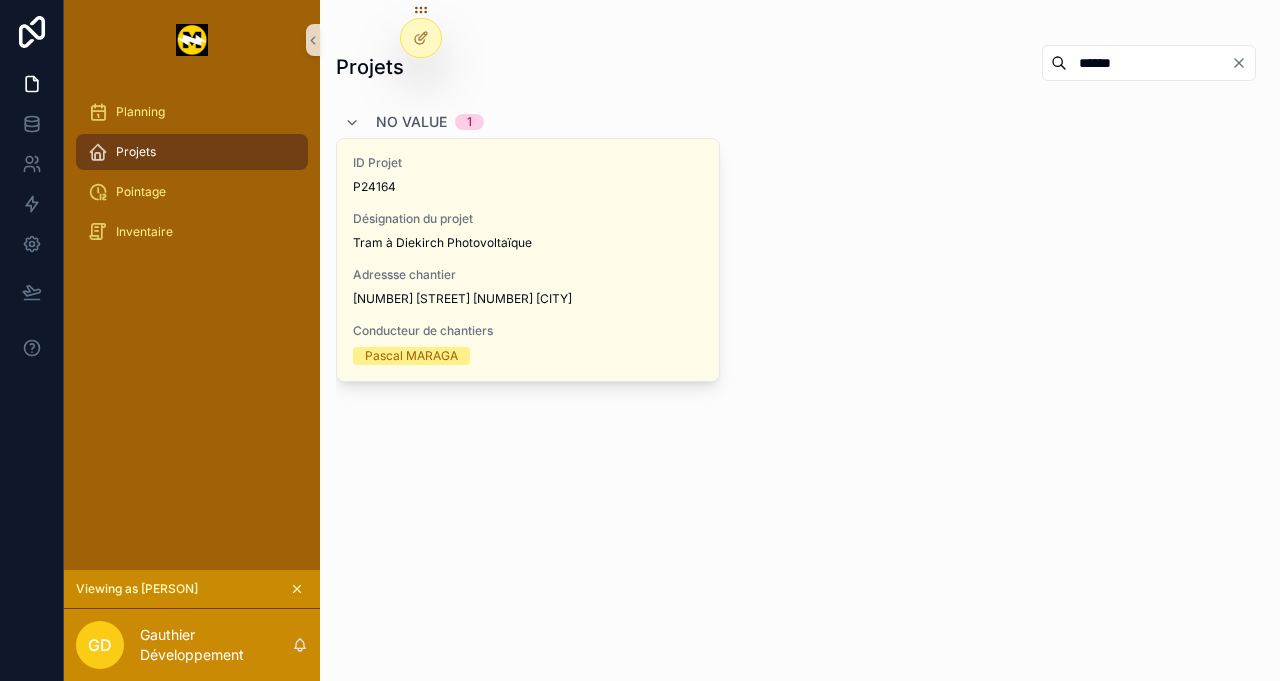 click on "Tram à Diekirch Photovoltaïque" at bounding box center [528, 243] 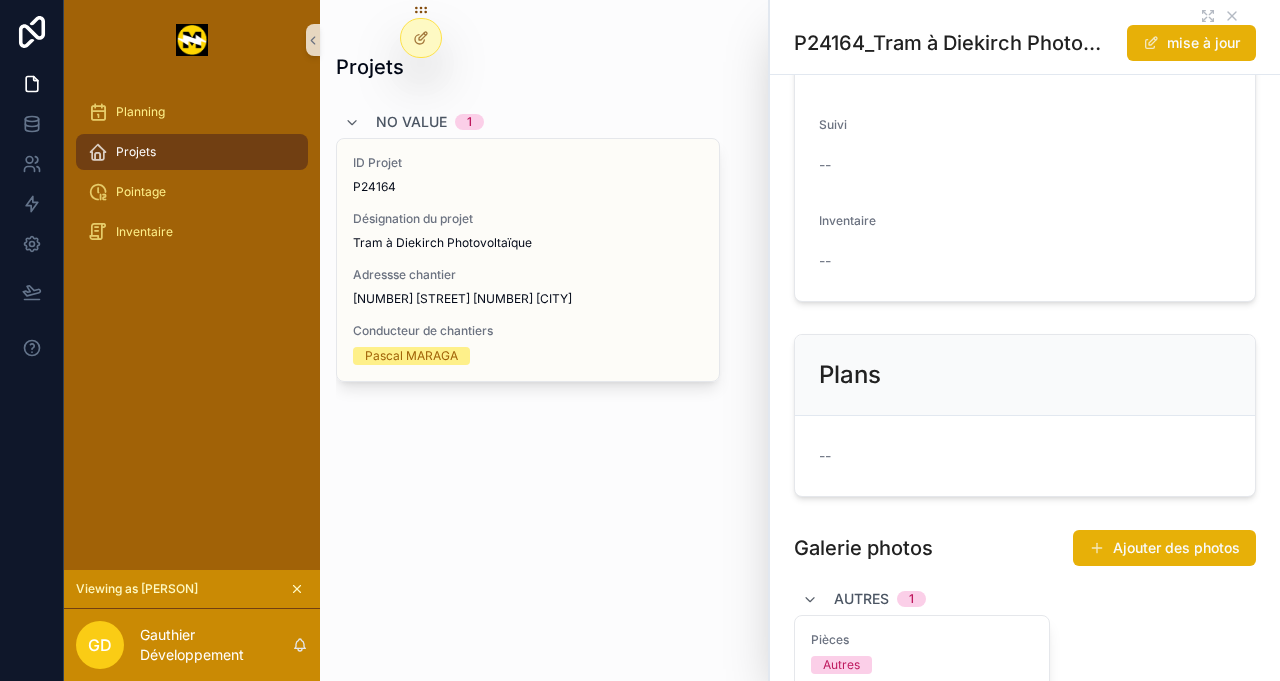 scroll, scrollTop: 0, scrollLeft: 0, axis: both 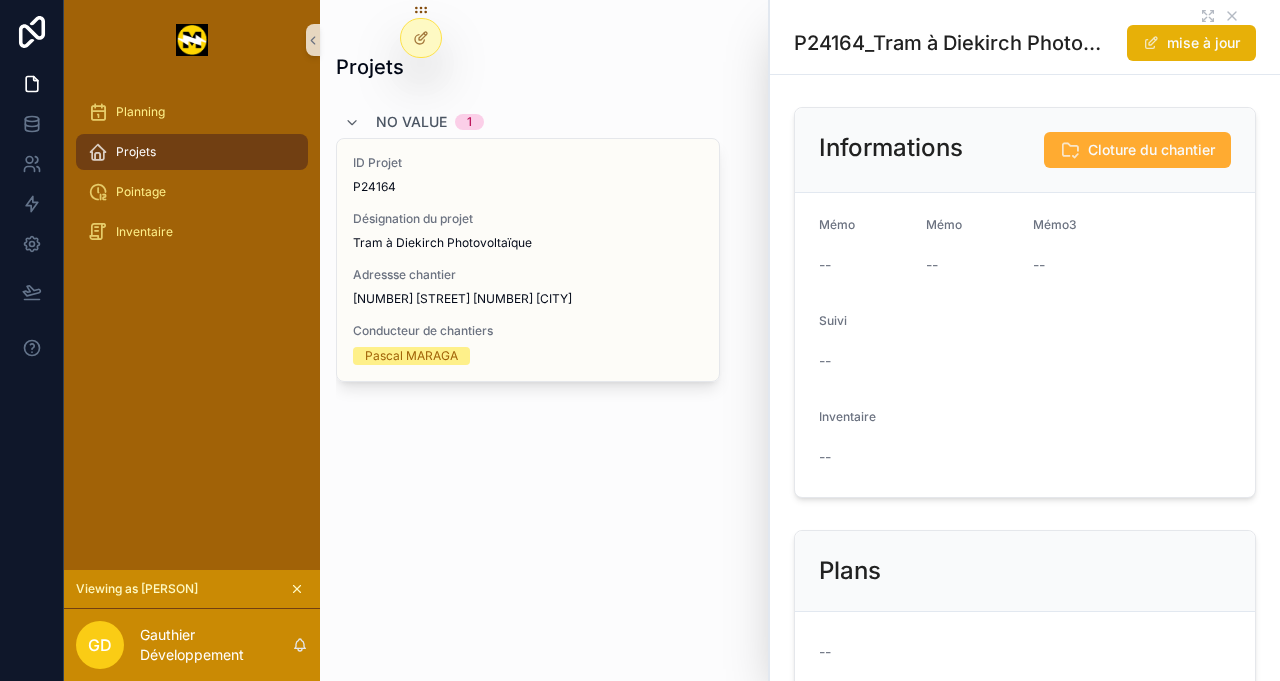 click on "No value 1" at bounding box center [800, 122] 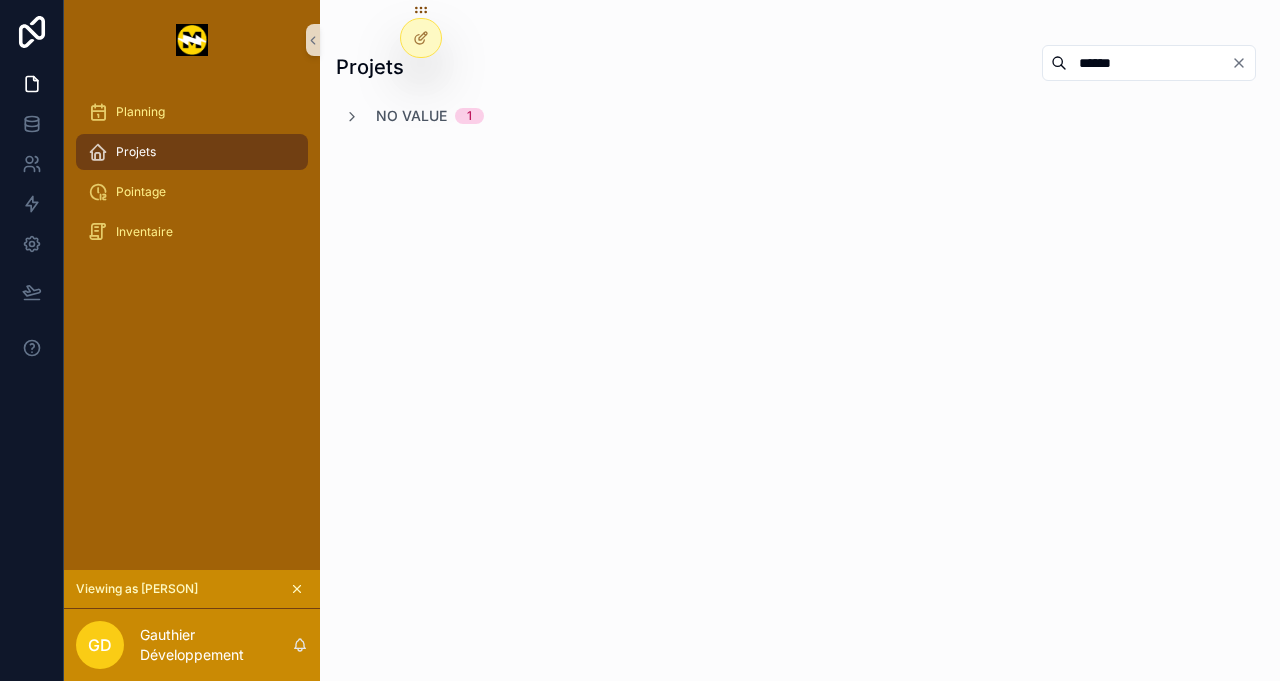 click on "******" at bounding box center (1149, 63) 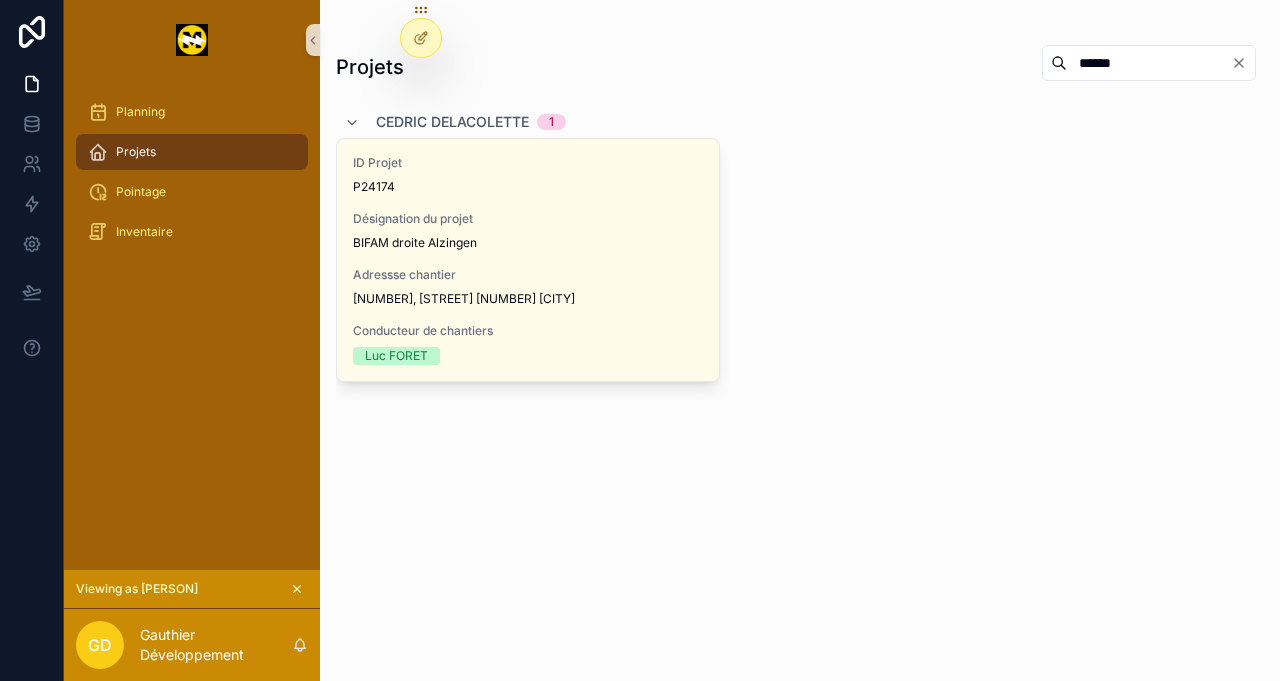 type on "******" 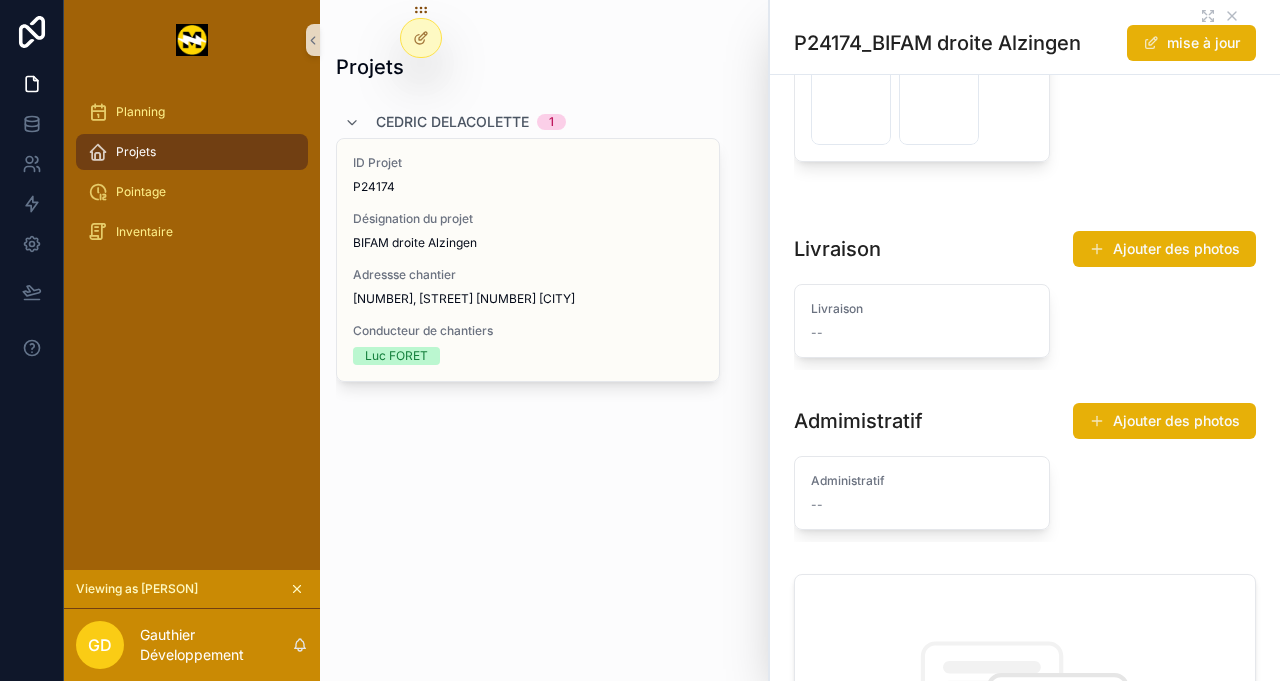 scroll, scrollTop: 9295, scrollLeft: 0, axis: vertical 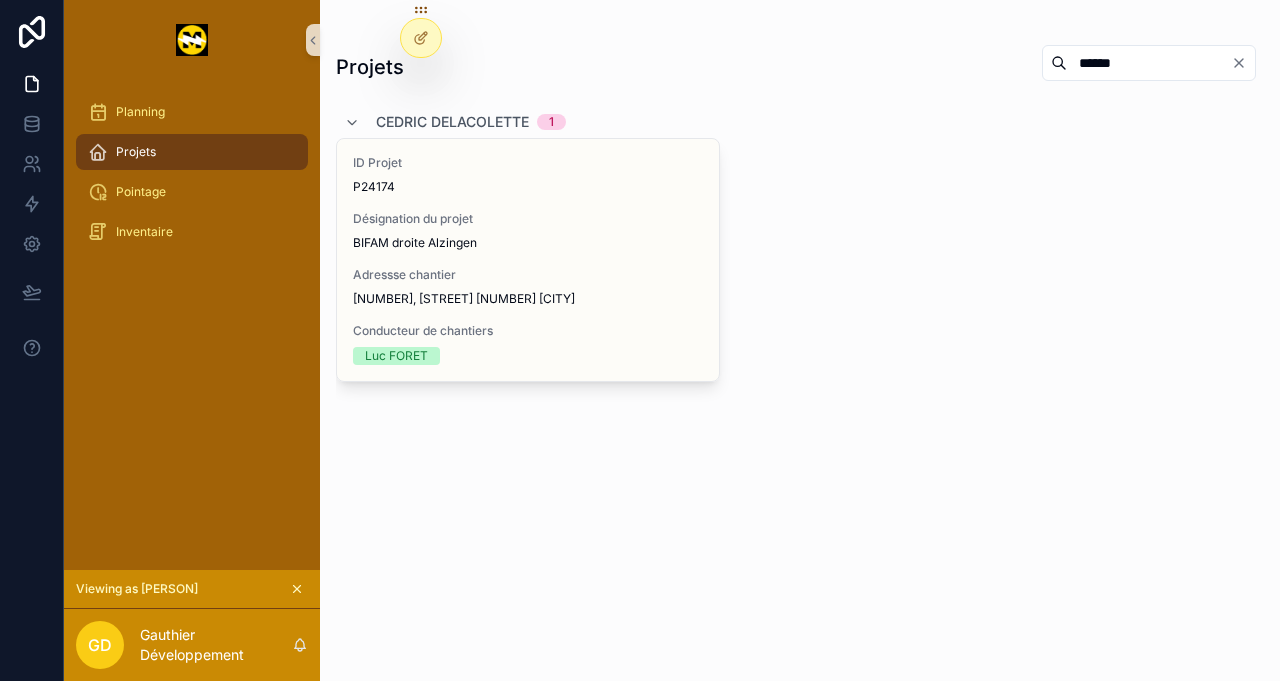 click 